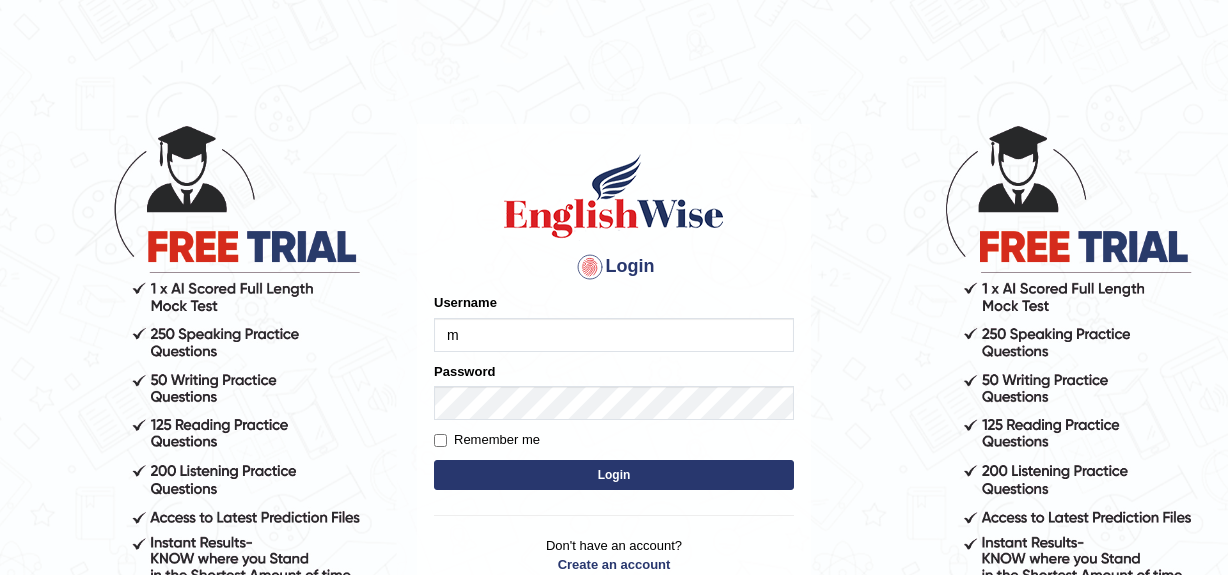 scroll, scrollTop: 0, scrollLeft: 0, axis: both 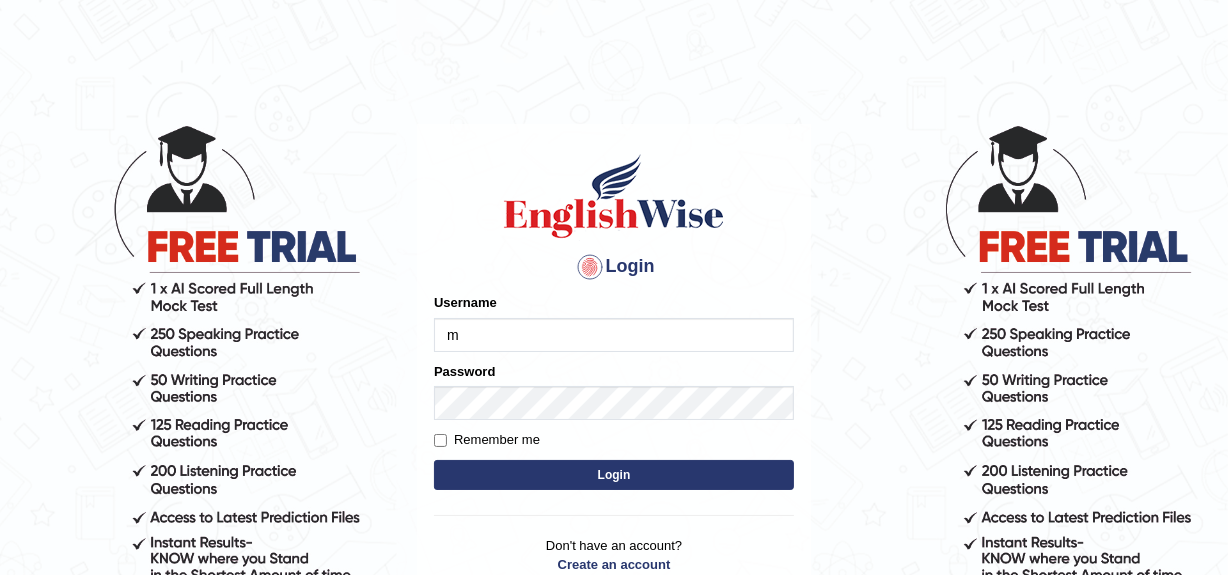 type on "Mandeep_mahal" 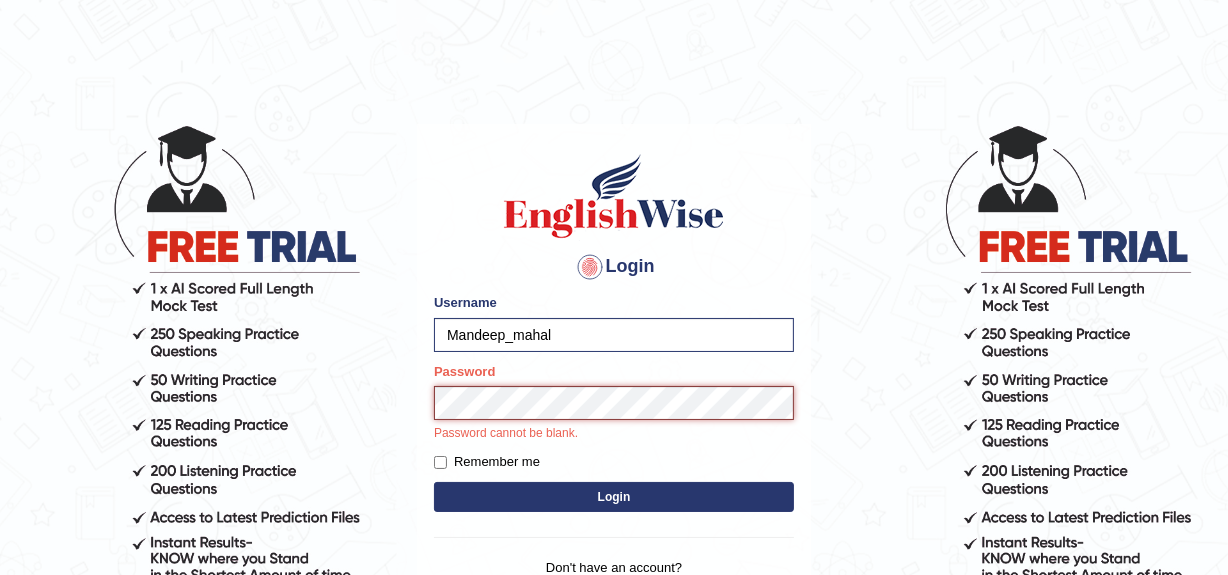 click on "Login" at bounding box center [614, 497] 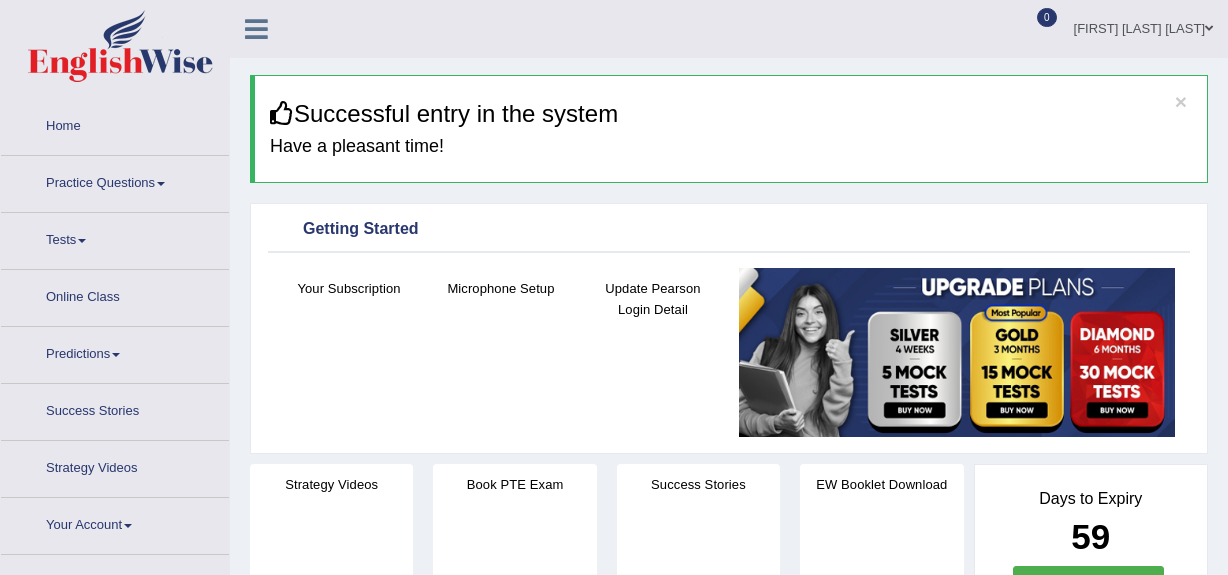 scroll, scrollTop: 0, scrollLeft: 0, axis: both 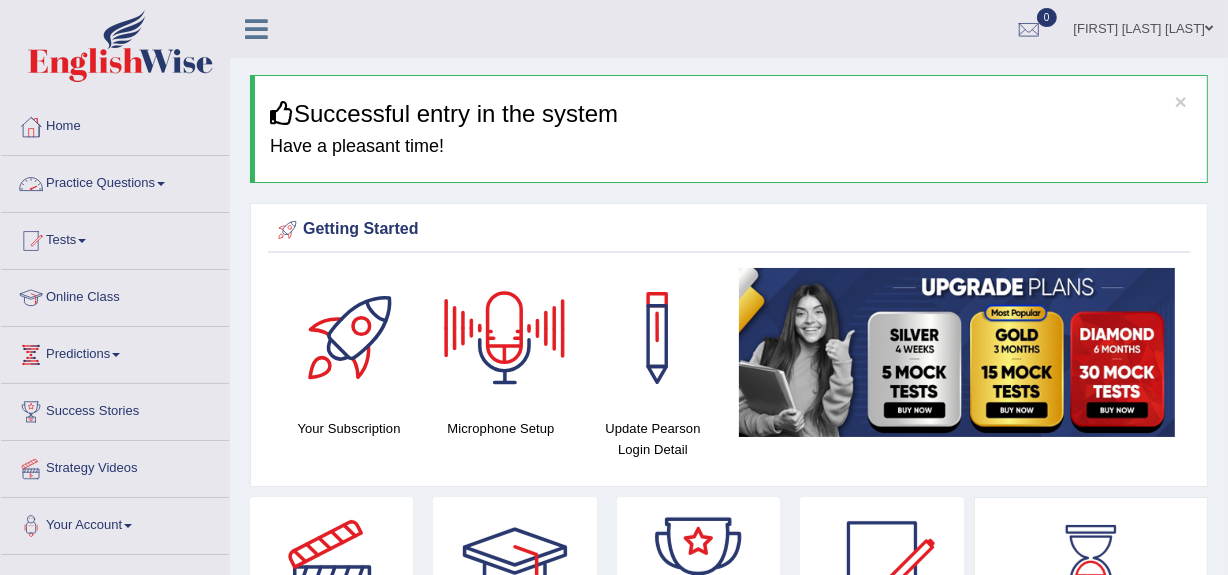 click on "Practice Questions" at bounding box center [115, 181] 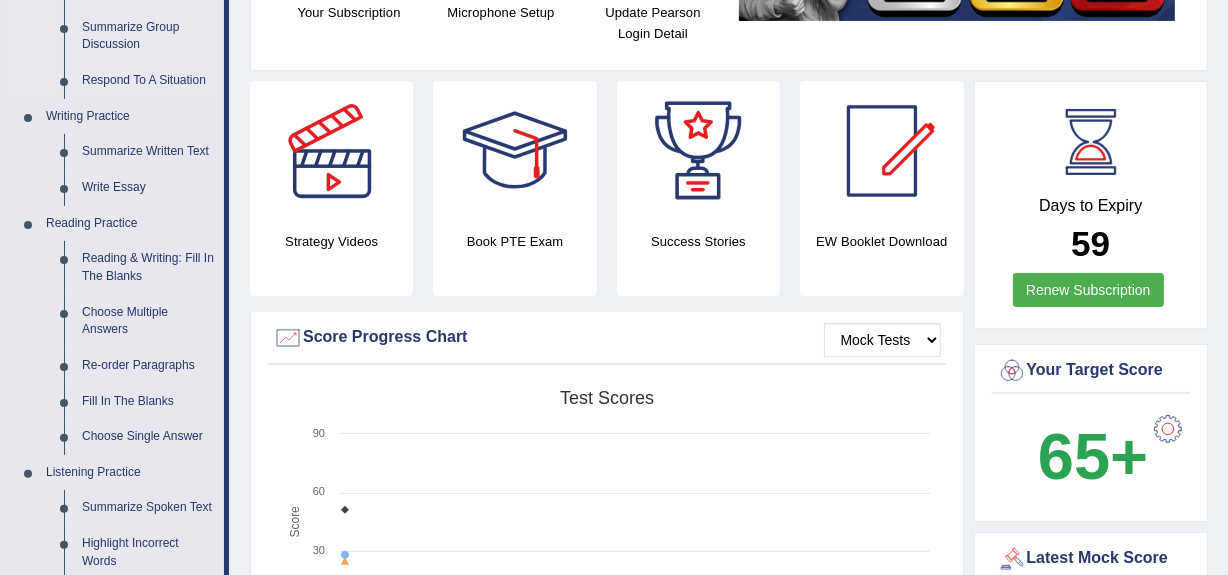 scroll, scrollTop: 417, scrollLeft: 0, axis: vertical 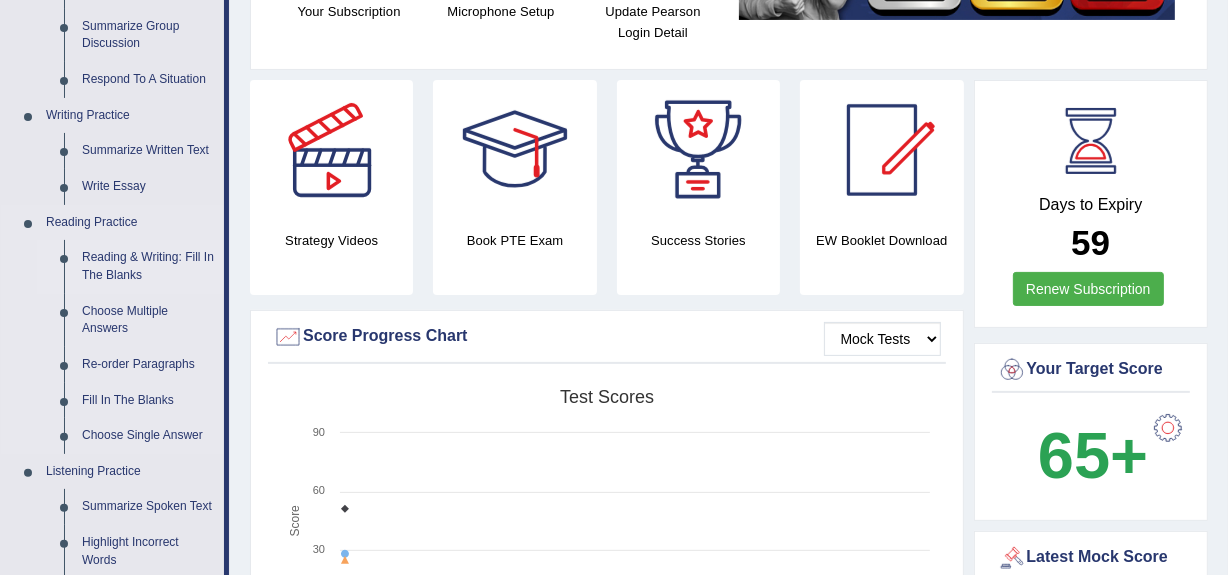 click on "Reading & Writing: Fill In The Blanks" at bounding box center (148, 266) 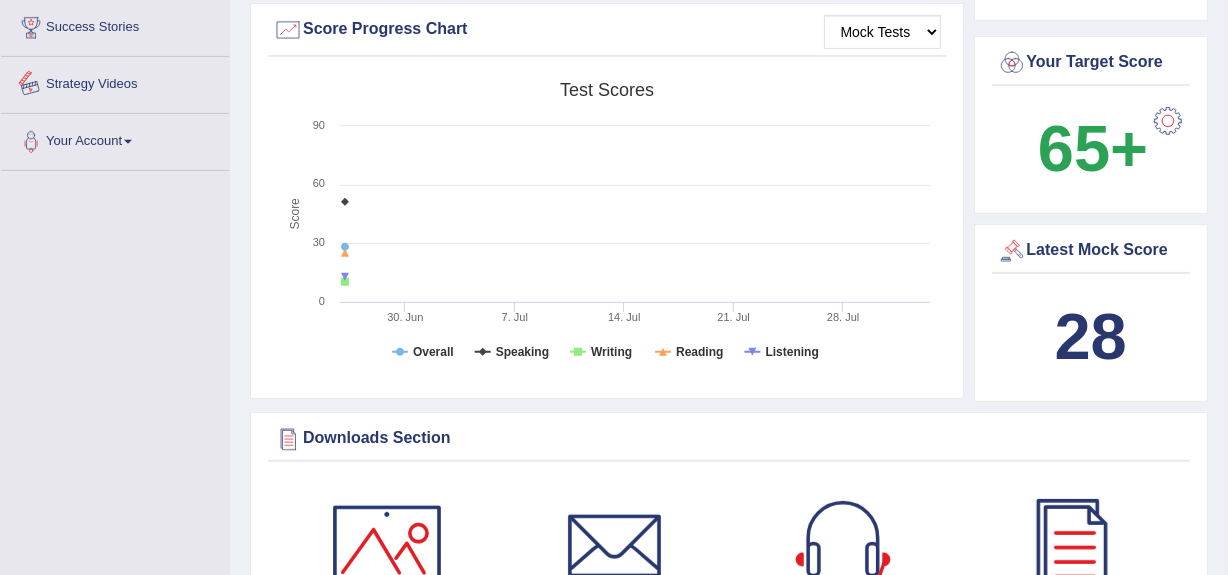 scroll, scrollTop: 1421, scrollLeft: 0, axis: vertical 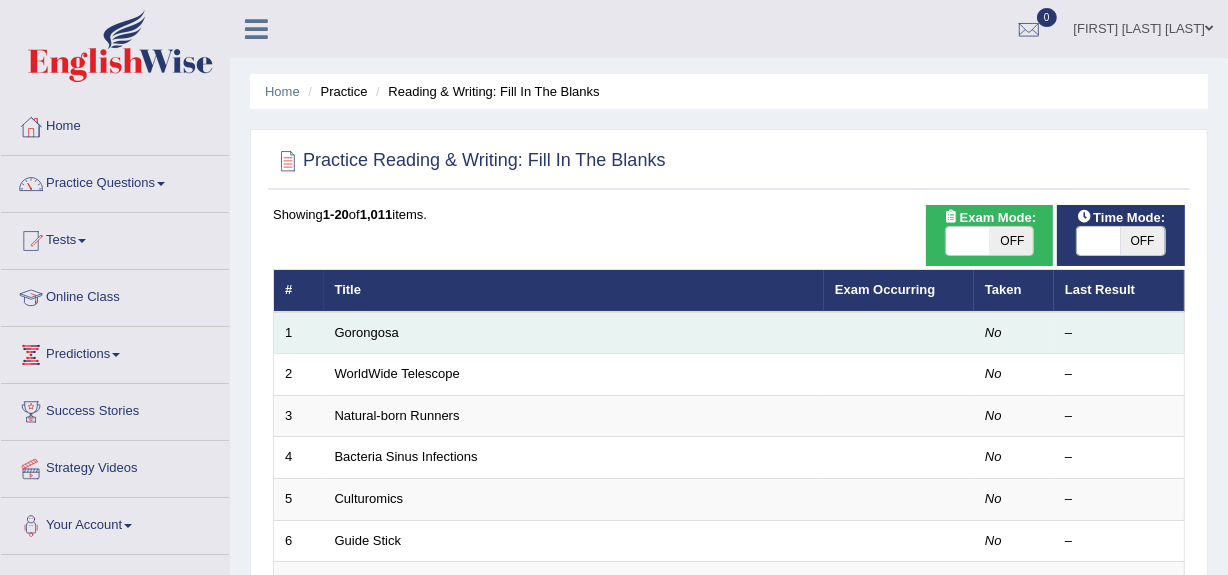 click on "Gorongosa" at bounding box center [574, 333] 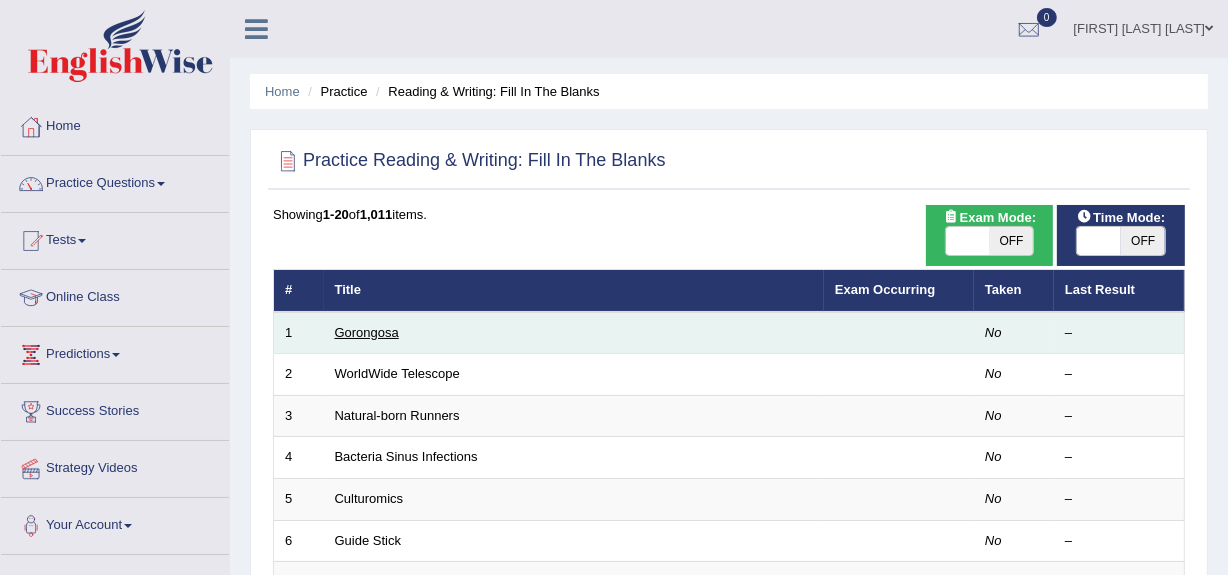 click on "Gorongosa" at bounding box center (367, 332) 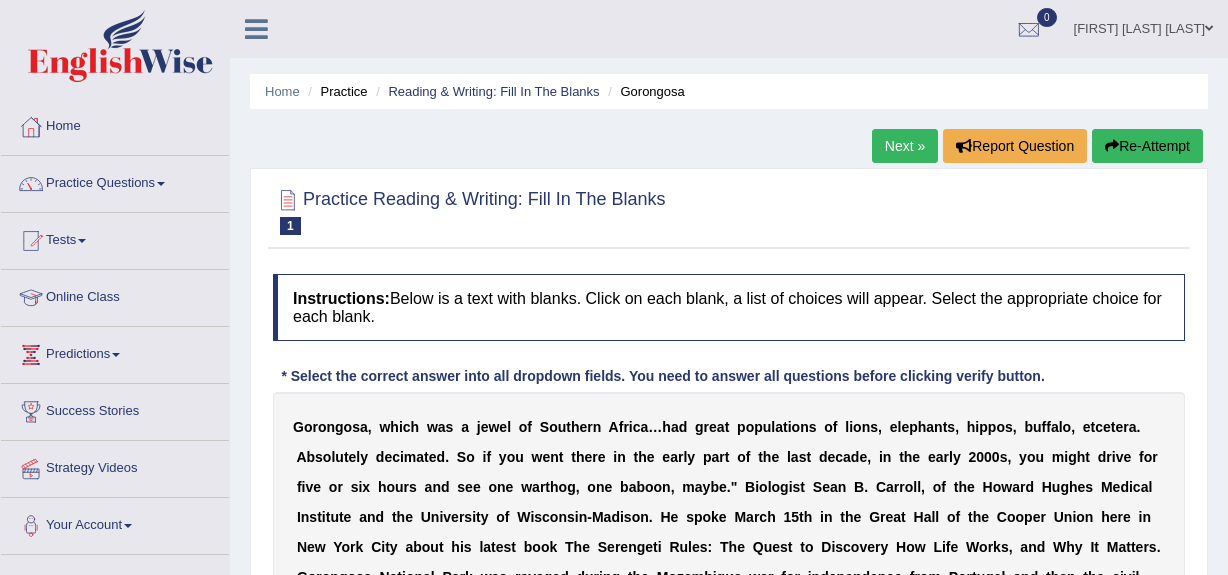 scroll, scrollTop: 0, scrollLeft: 0, axis: both 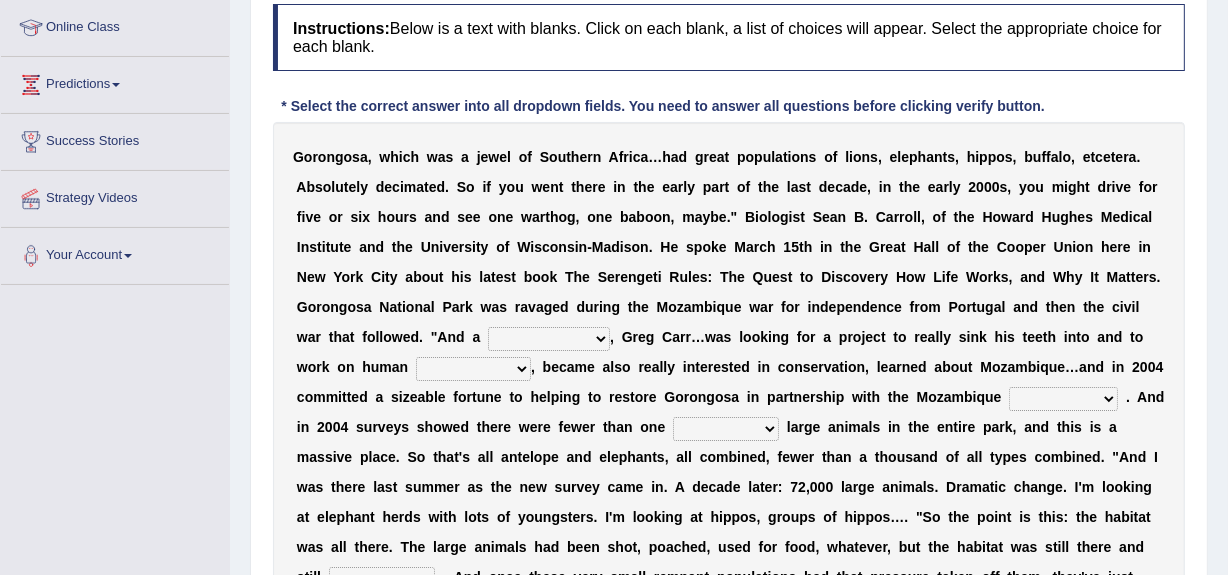 click on "passion solstice ballast philanthropist" at bounding box center (549, 339) 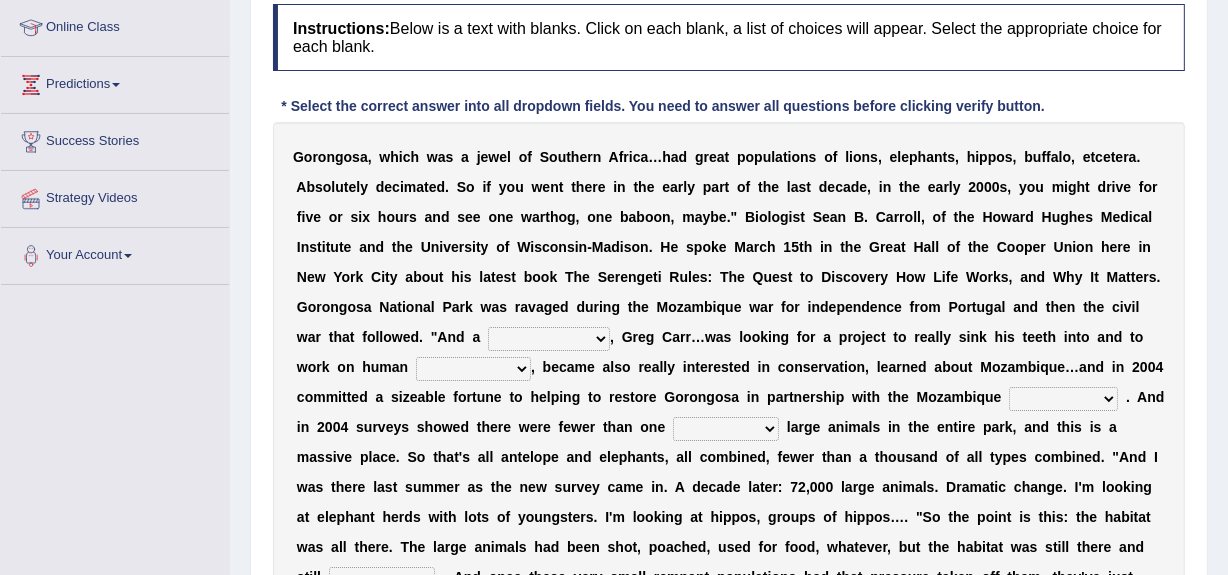 click on "negligence prevalence development malevolence" at bounding box center (473, 369) 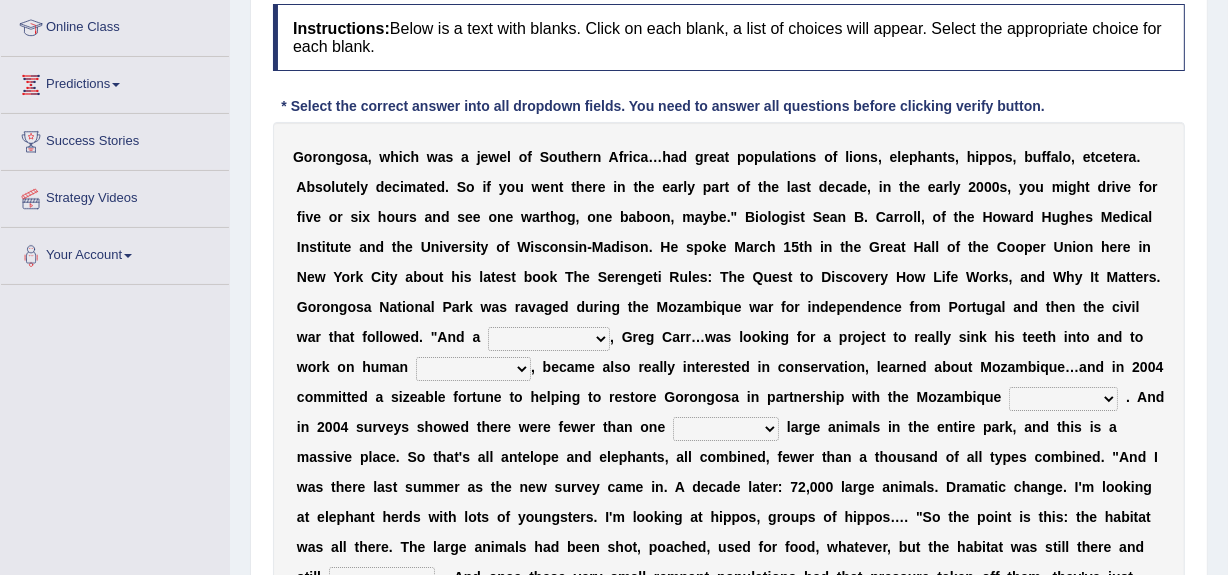 click at bounding box center (555, 427) 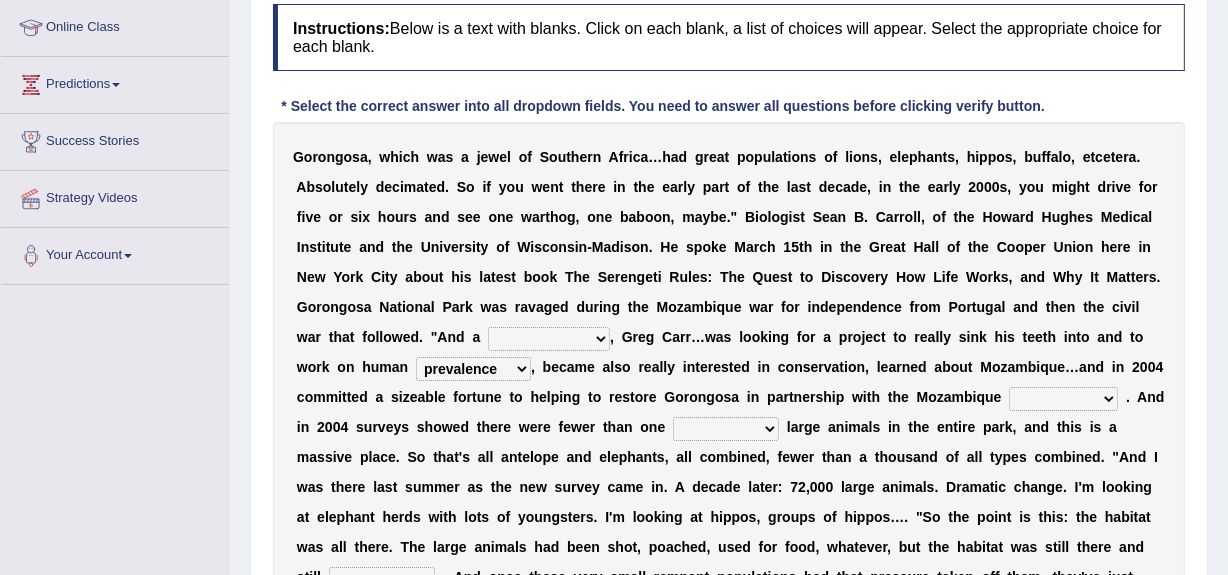 click on "negligence prevalence development malevolence" at bounding box center (473, 369) 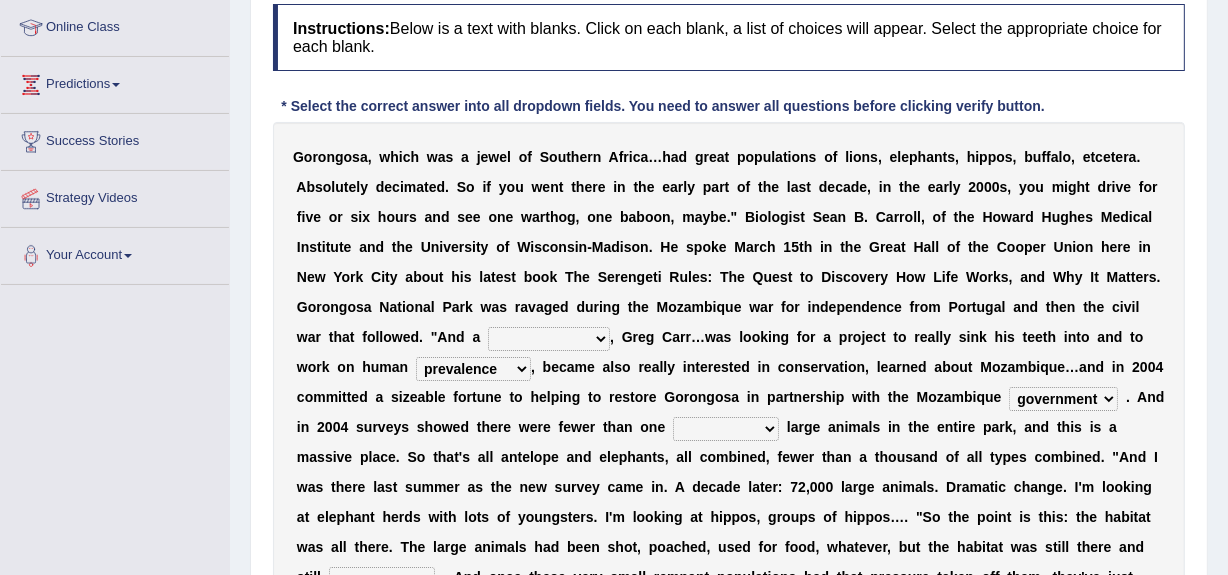 click on "deflowered embowered roundest thousand" at bounding box center (726, 429) 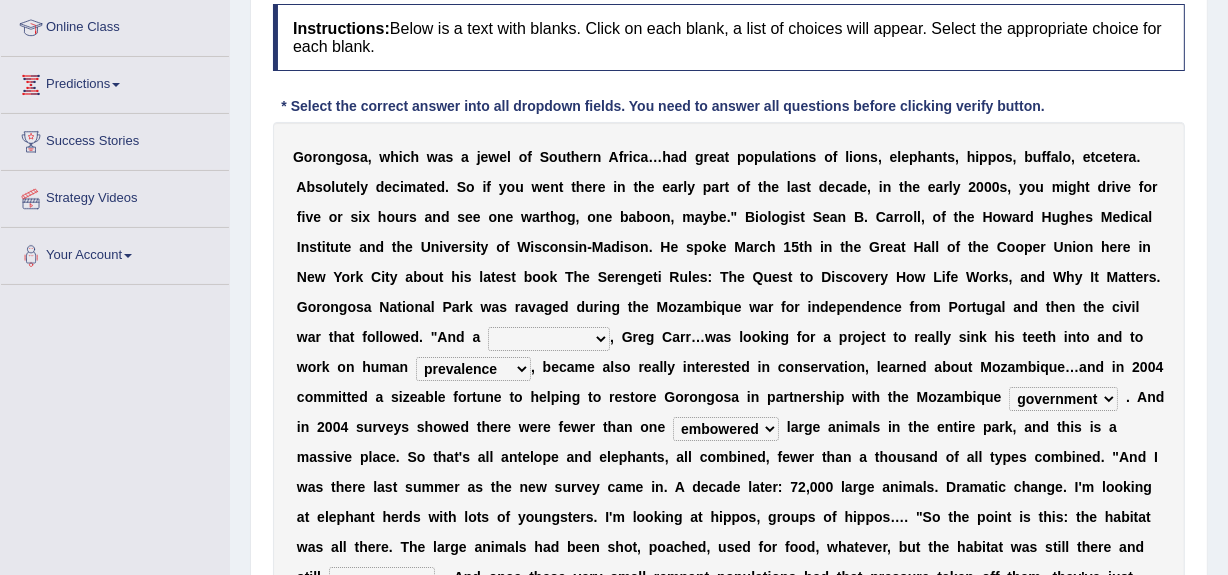 click on "deflowered embowered roundest thousand" at bounding box center [726, 429] 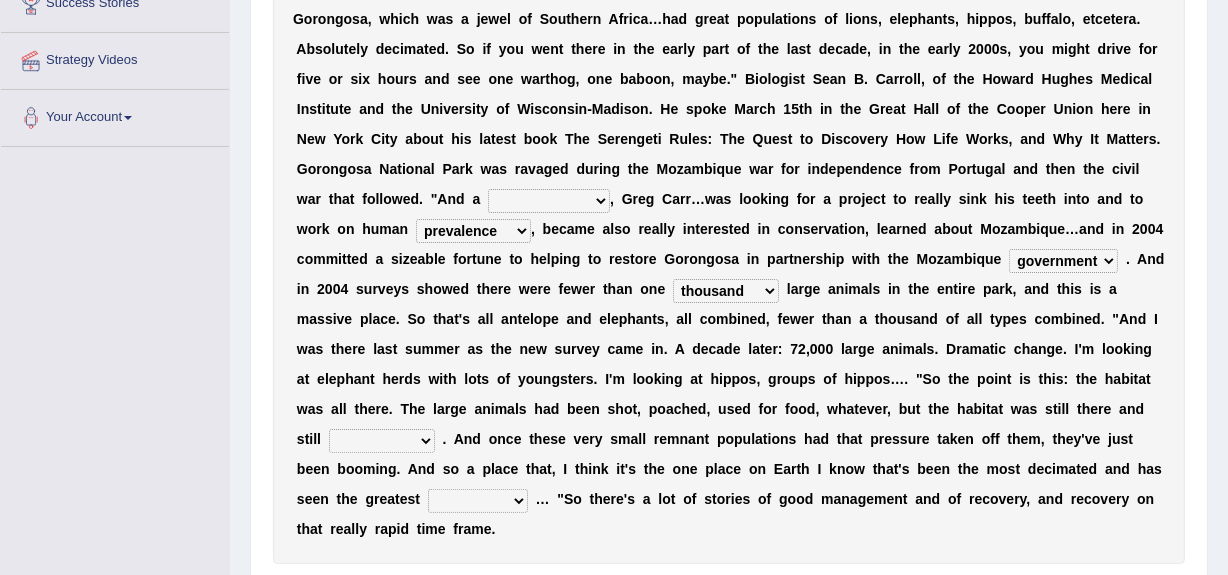 scroll, scrollTop: 412, scrollLeft: 0, axis: vertical 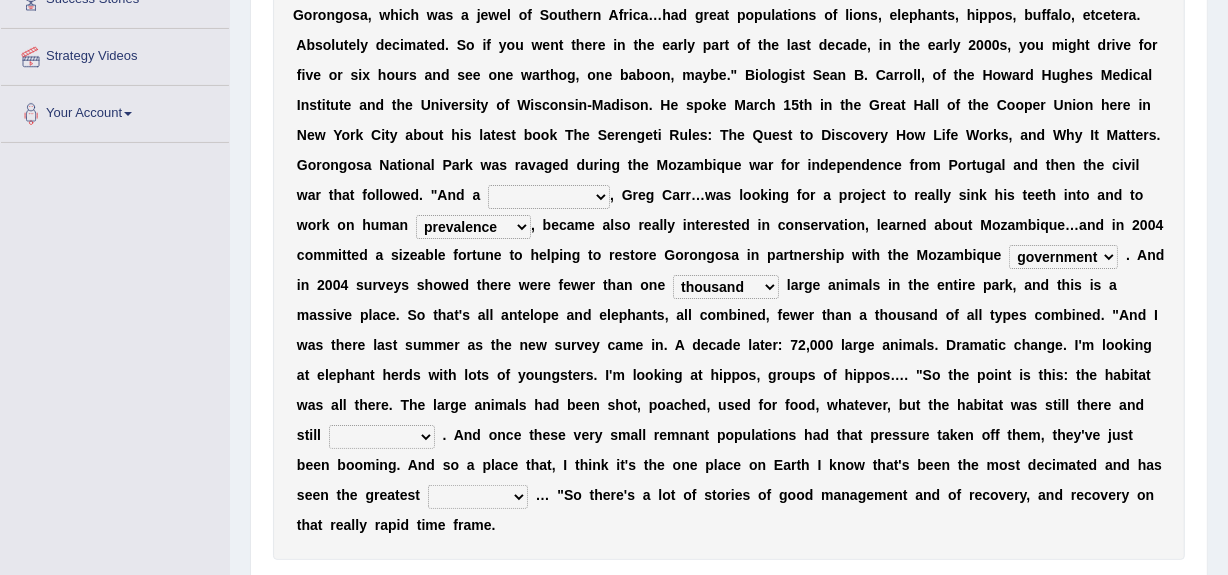 click on "assertive incidental compulsive productive" at bounding box center [382, 437] 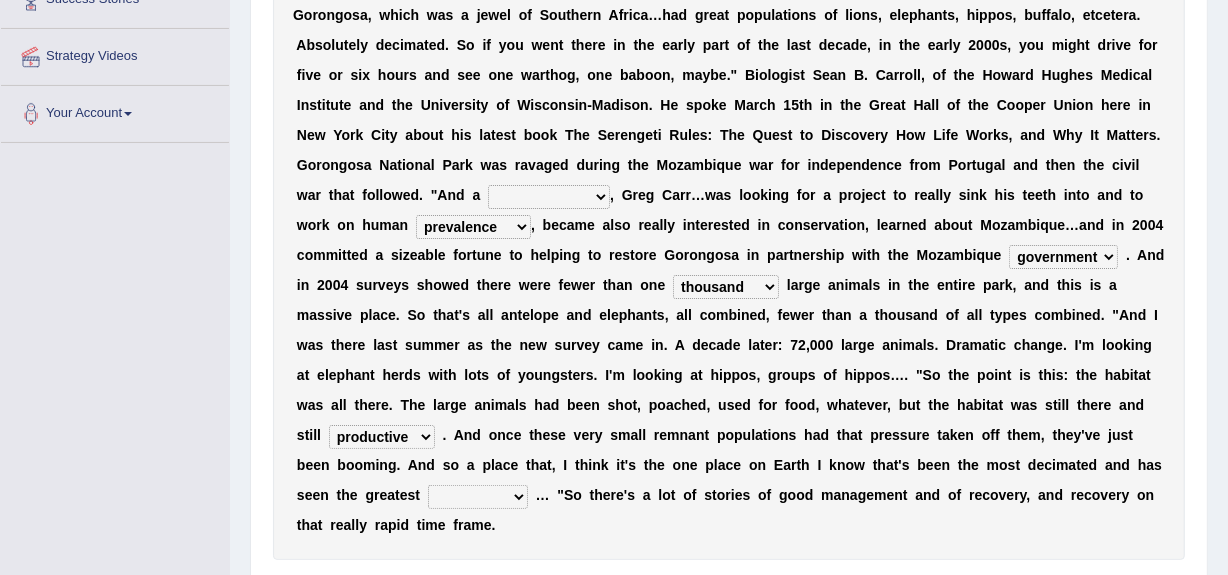 click on "assertive incidental compulsive productive" at bounding box center [382, 437] 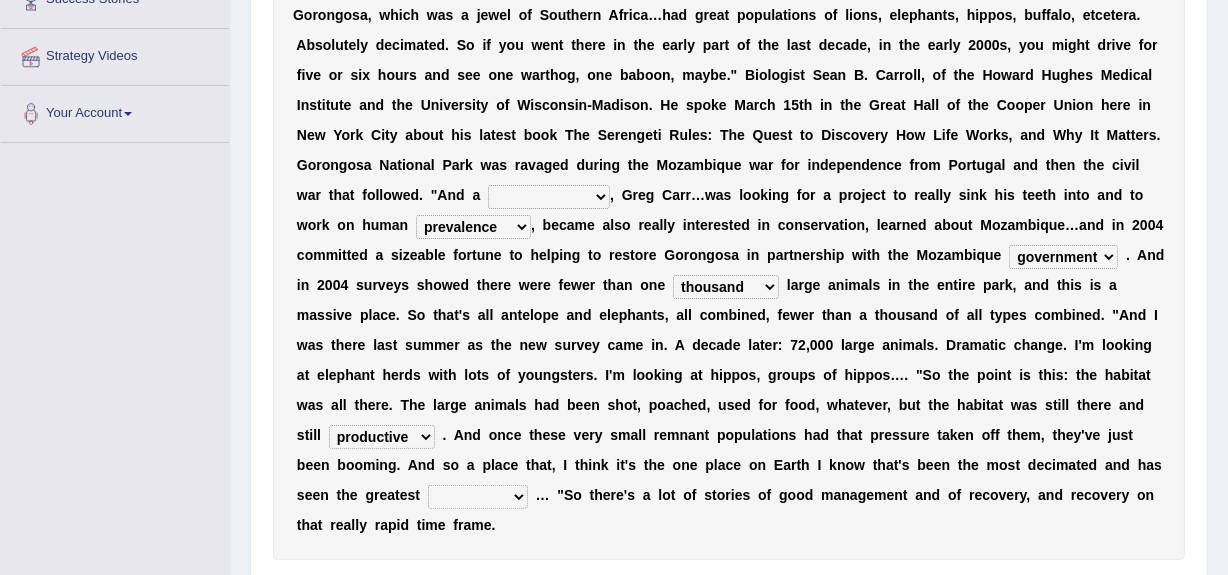 click on "recovery efficacy golly stumpy" at bounding box center (478, 497) 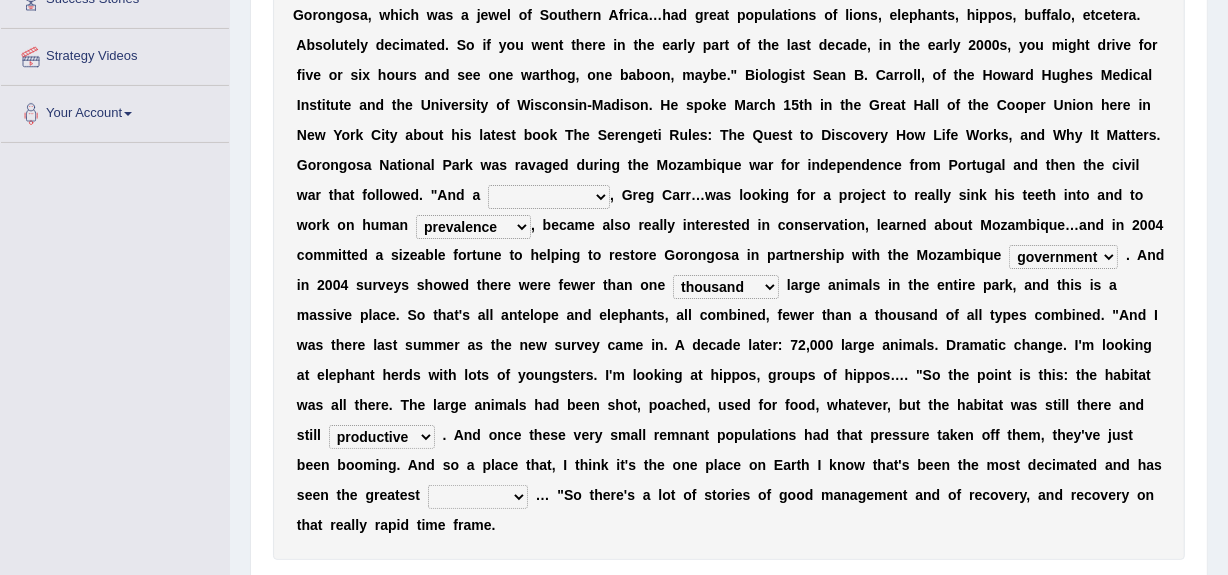select on "recovery" 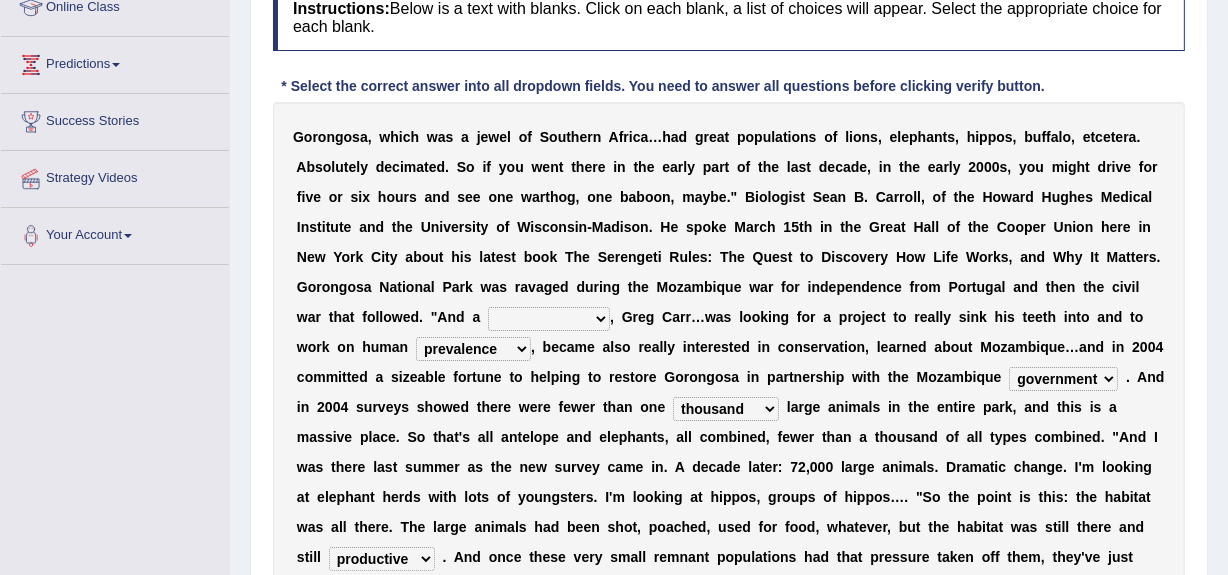 scroll, scrollTop: 289, scrollLeft: 0, axis: vertical 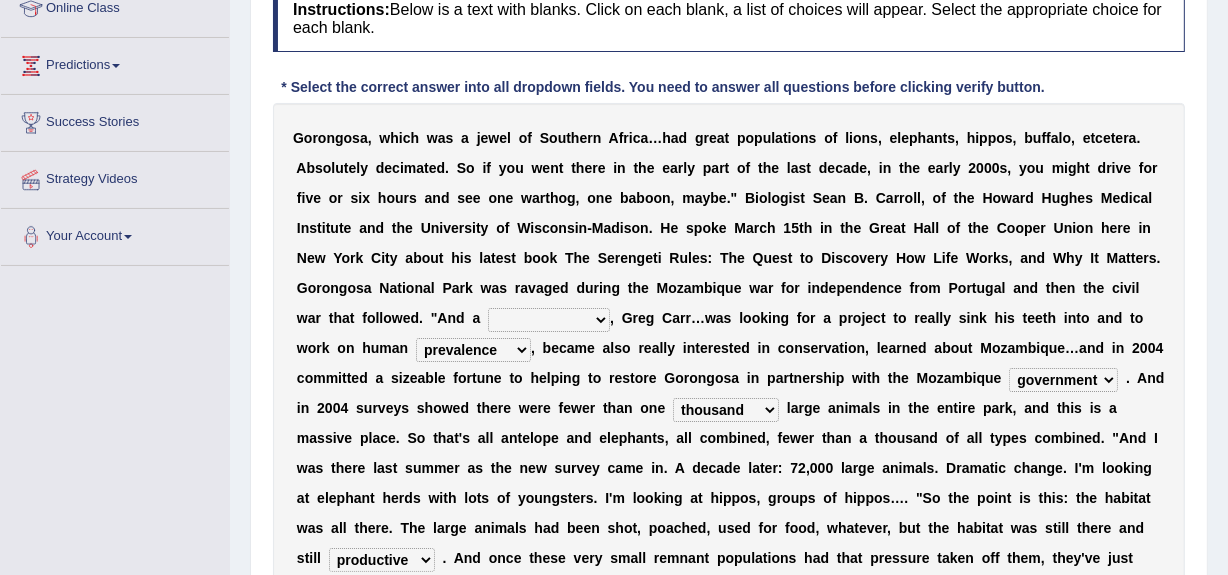 click on "passion solstice ballast philanthropist" at bounding box center [549, 320] 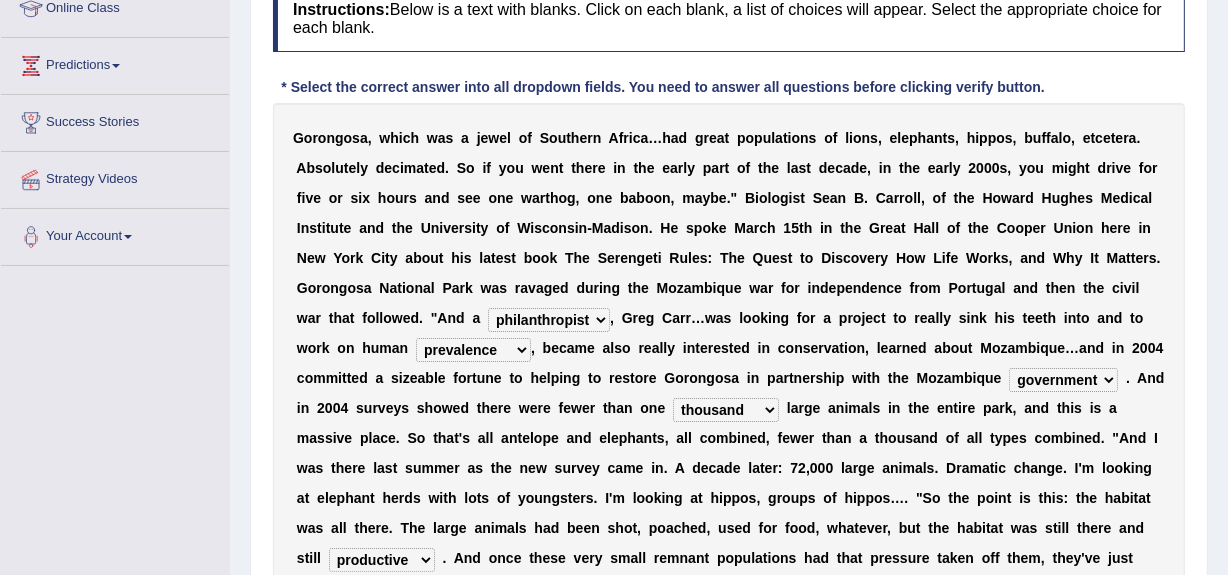 click on "passion solstice ballast philanthropist" at bounding box center (549, 320) 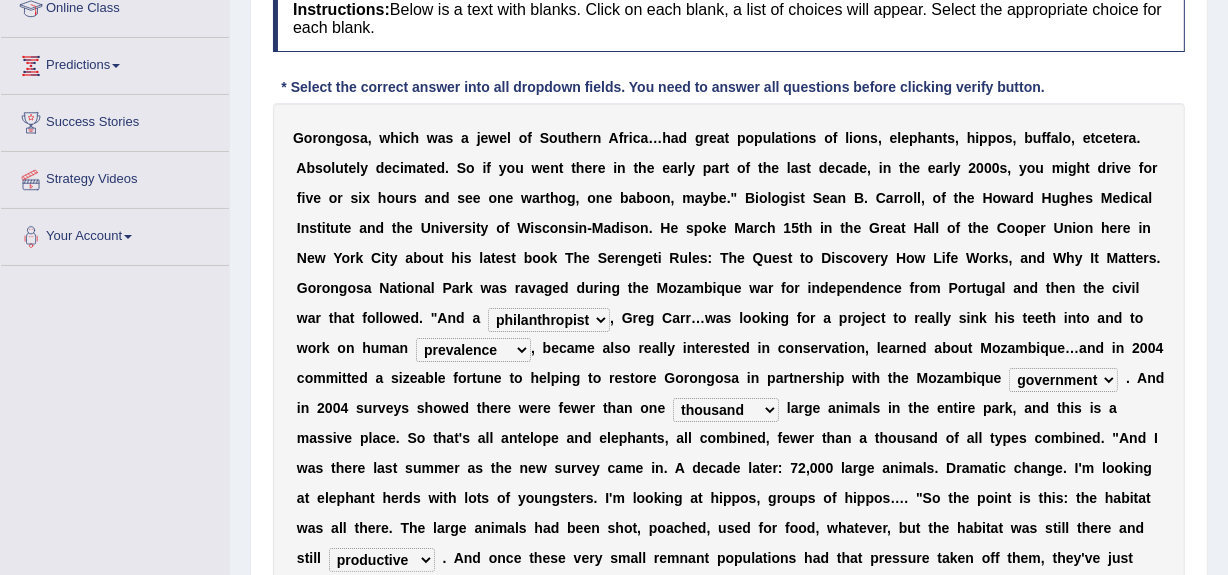 scroll, scrollTop: 542, scrollLeft: 0, axis: vertical 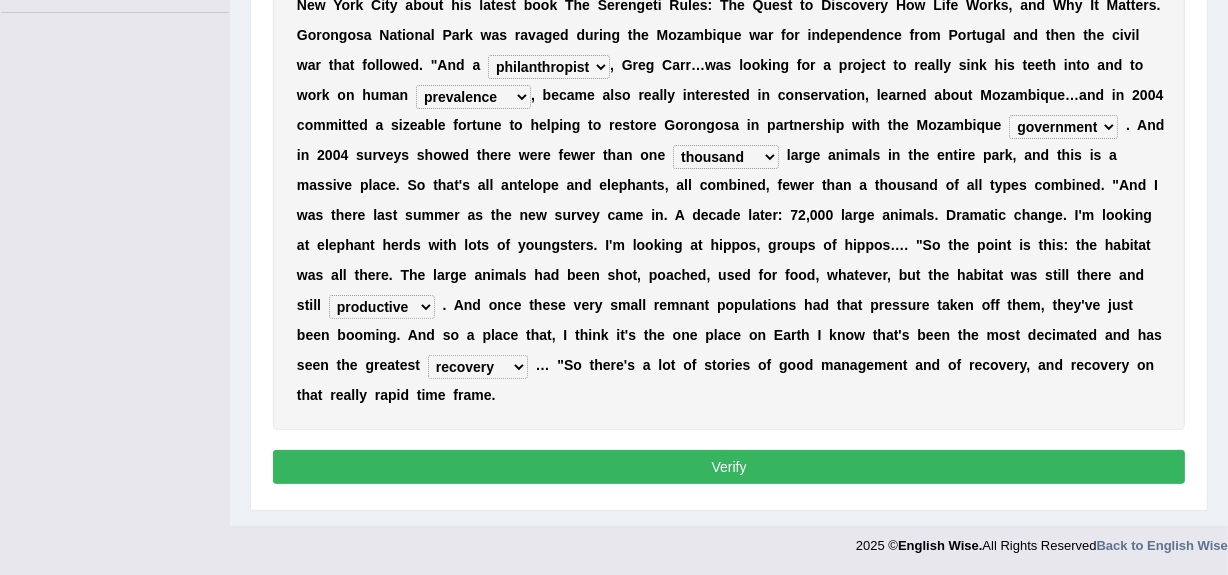 click on "Verify" at bounding box center [729, 467] 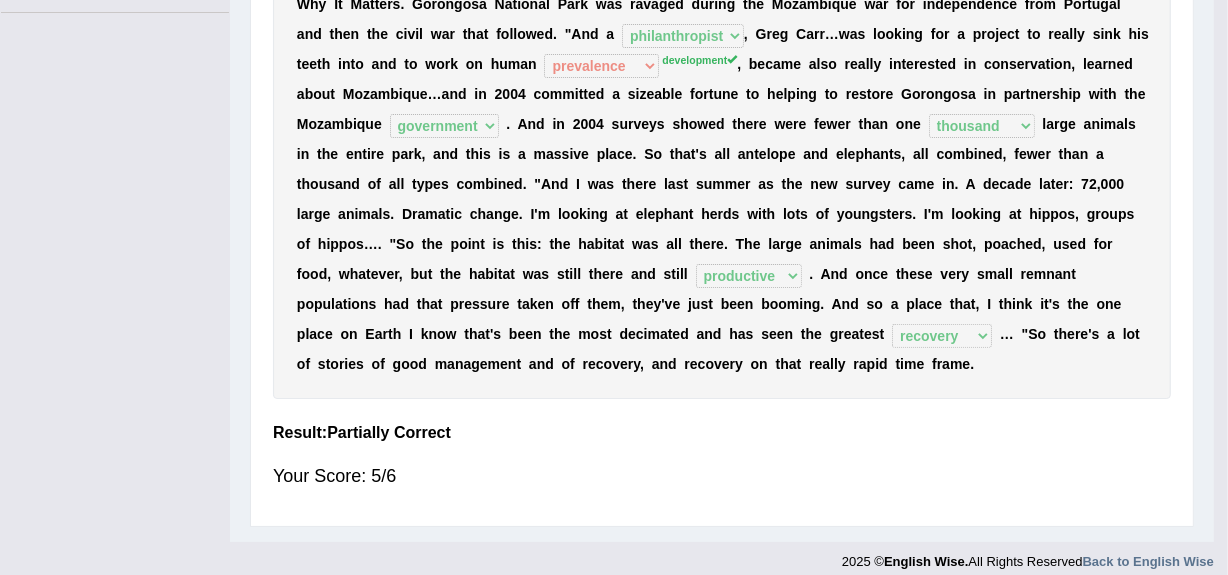 scroll, scrollTop: 478, scrollLeft: 0, axis: vertical 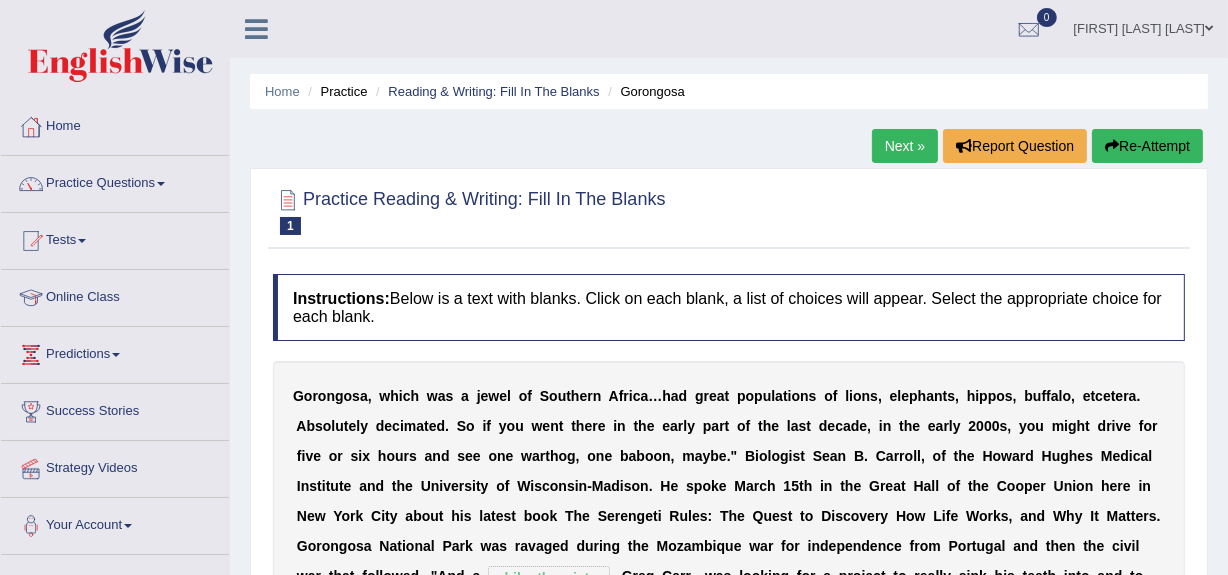 click on "Next »" at bounding box center [905, 146] 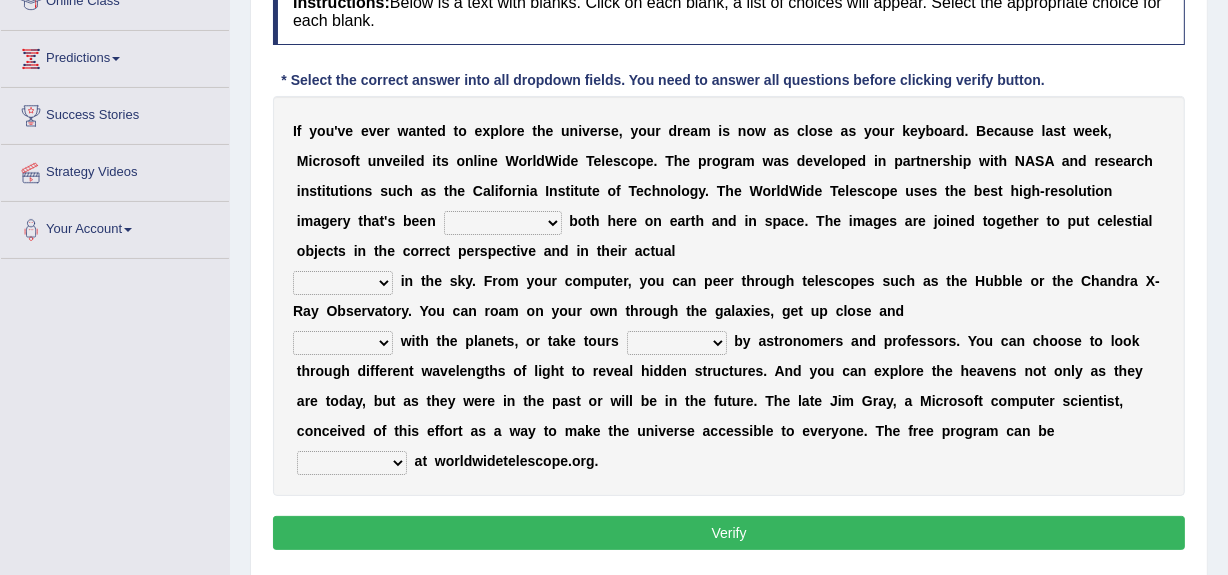 scroll, scrollTop: 296, scrollLeft: 0, axis: vertical 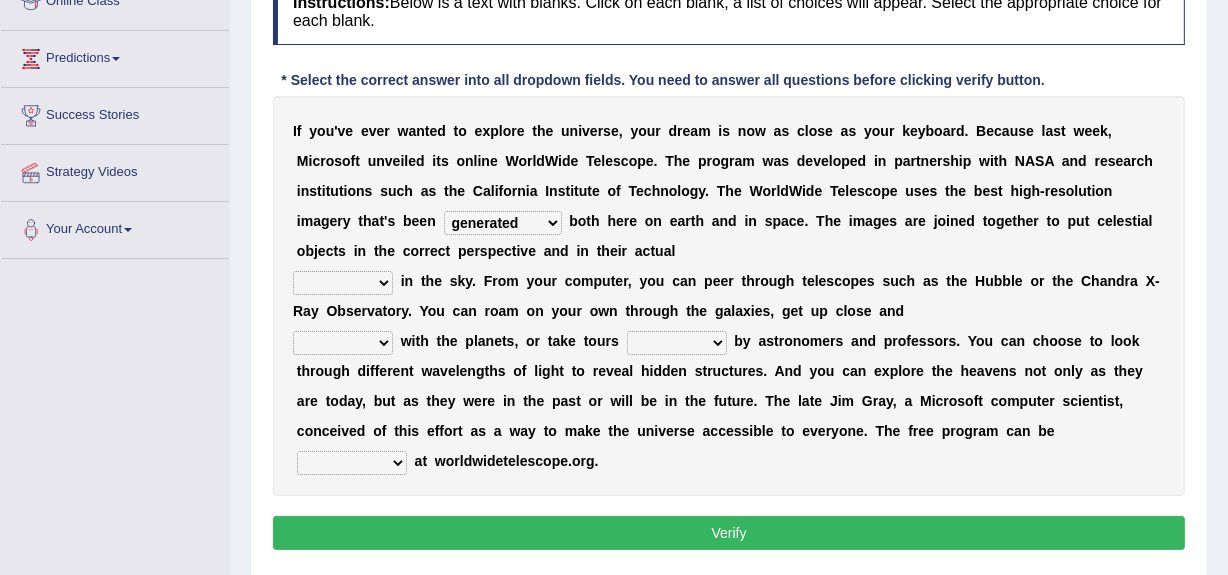 click on "degraded ascended remonstrated generated" at bounding box center [503, 223] 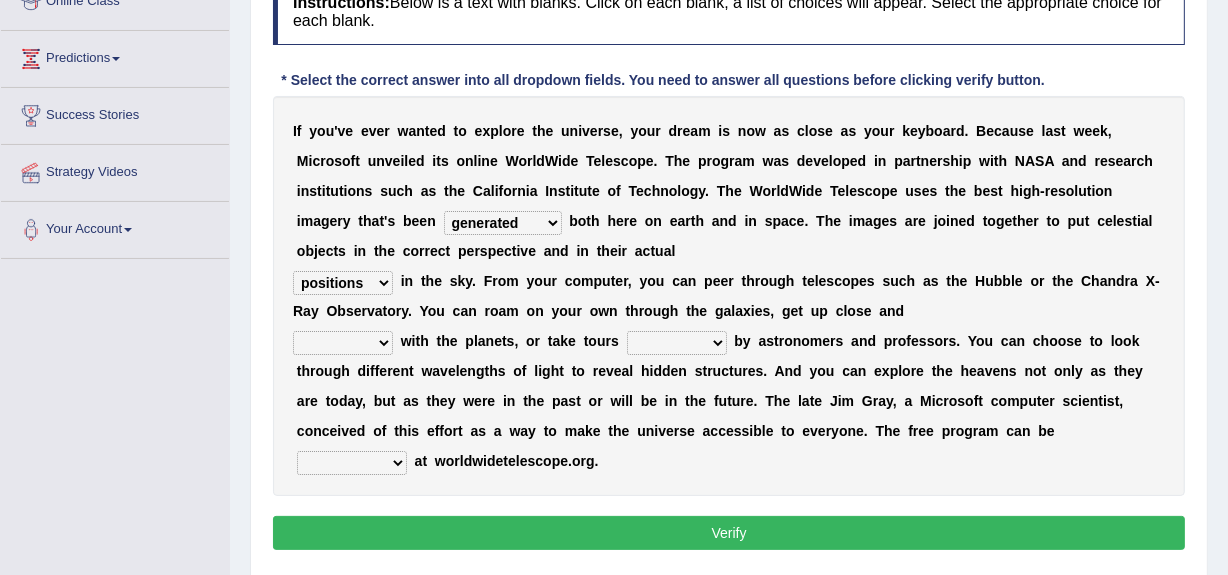 click on "aspects parts conditions positions" at bounding box center (343, 283) 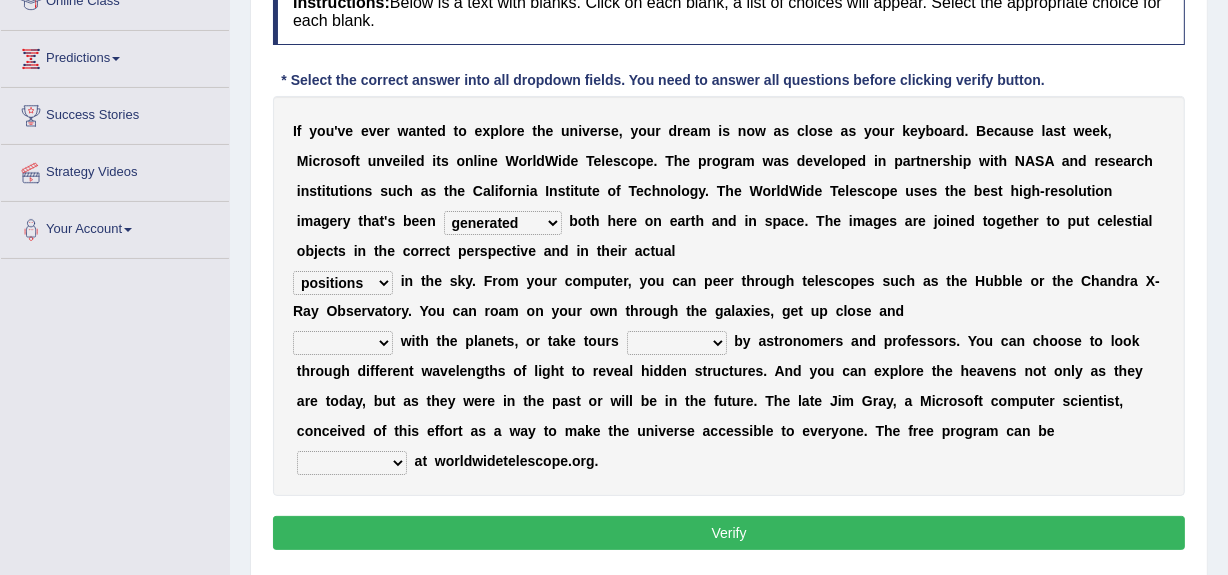 click on "personal individual apart polite" at bounding box center [343, 343] 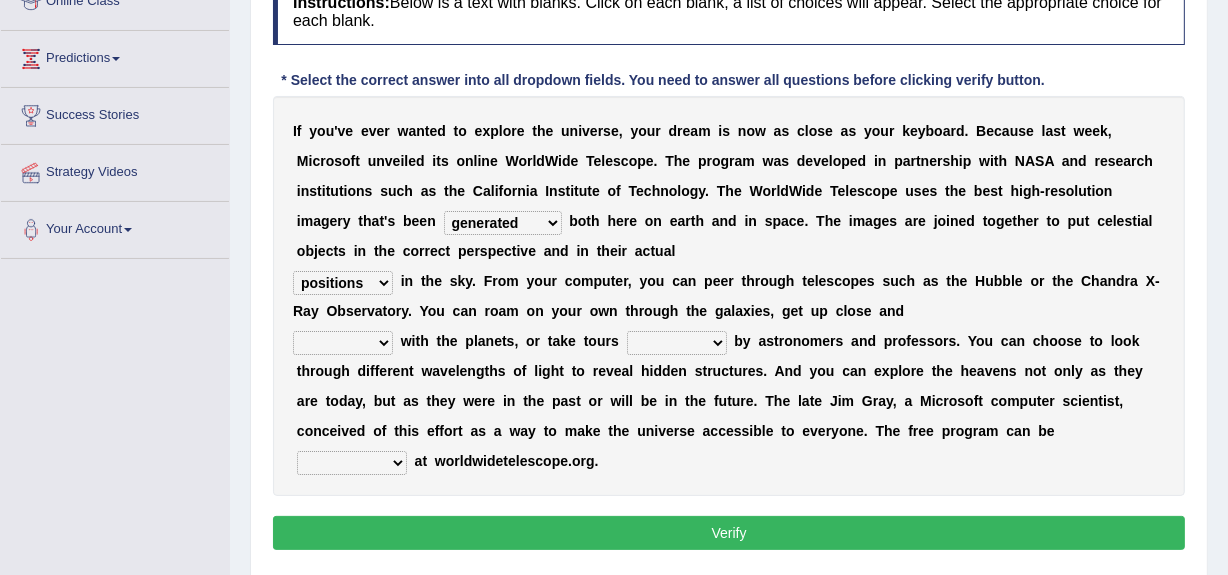 click on "guide guided guiding to guide" at bounding box center [677, 343] 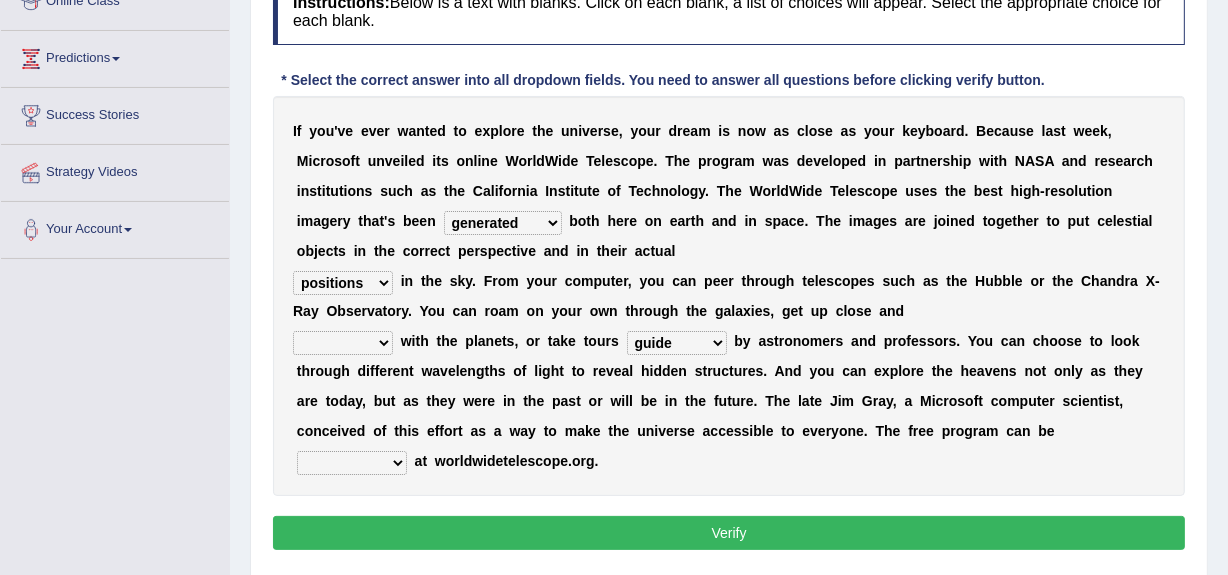 click on "guide guided guiding to guide" at bounding box center (677, 343) 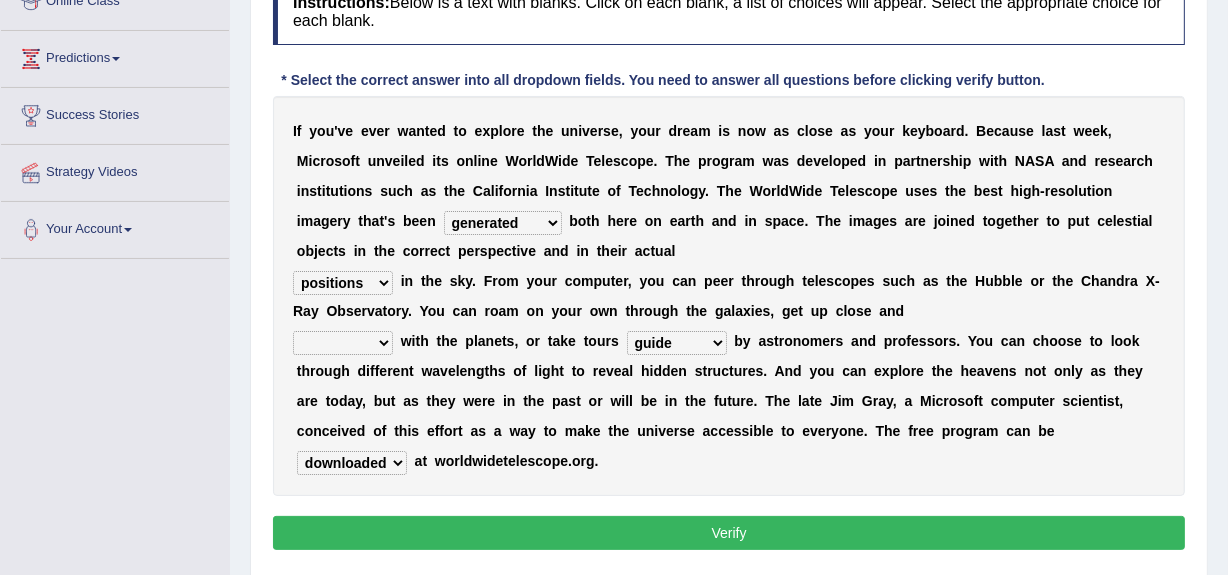 click on "personal individual apart polite" at bounding box center [343, 343] 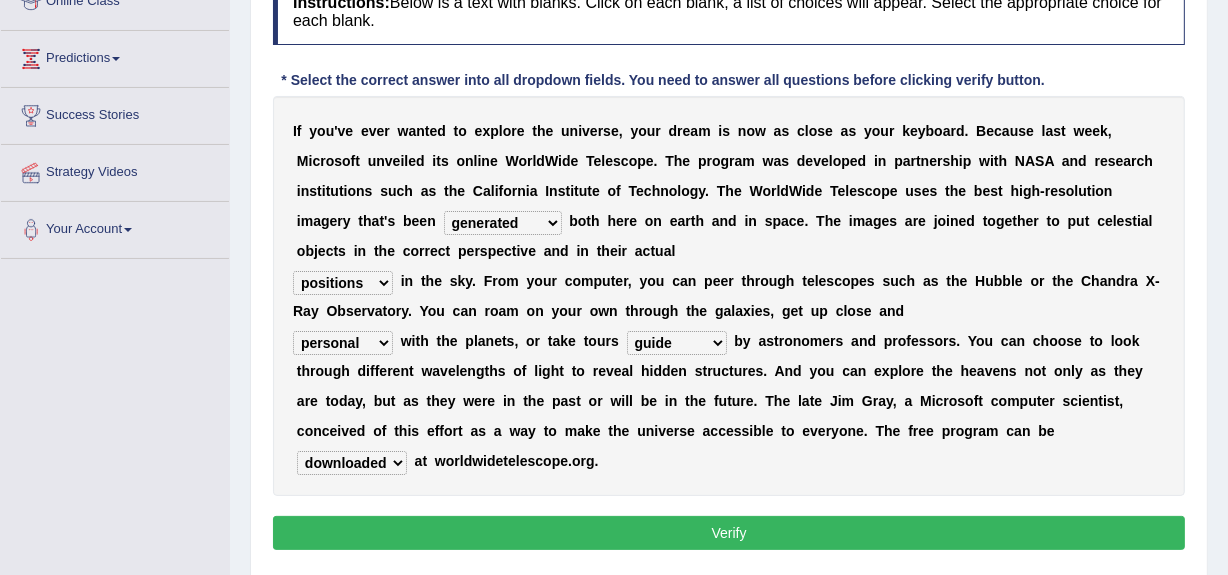 click on "Verify" at bounding box center (729, 533) 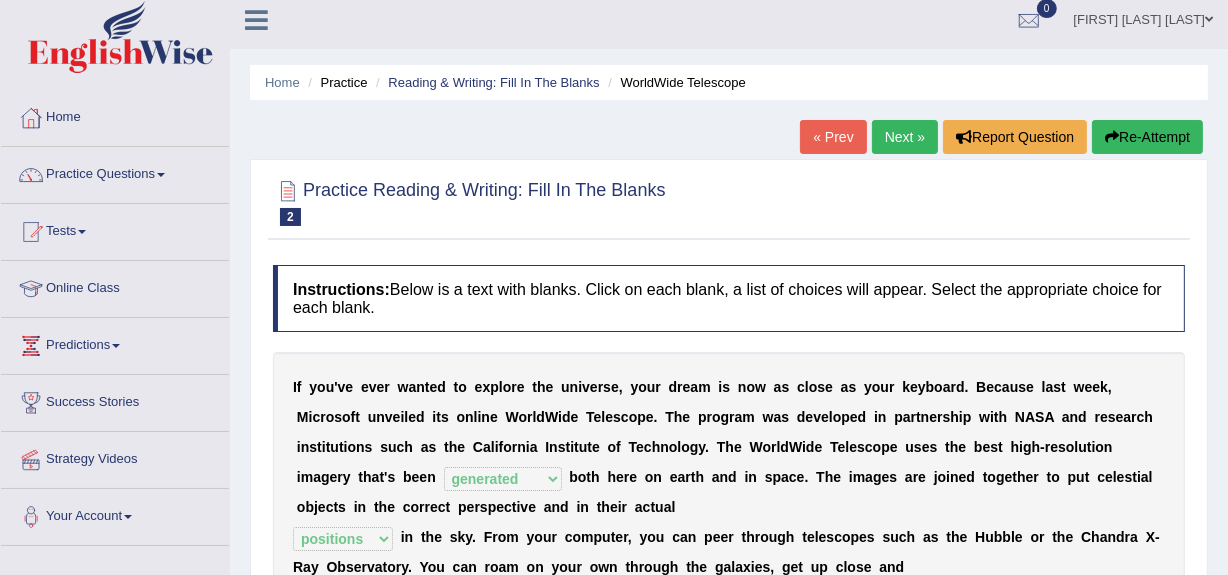 scroll, scrollTop: 7, scrollLeft: 0, axis: vertical 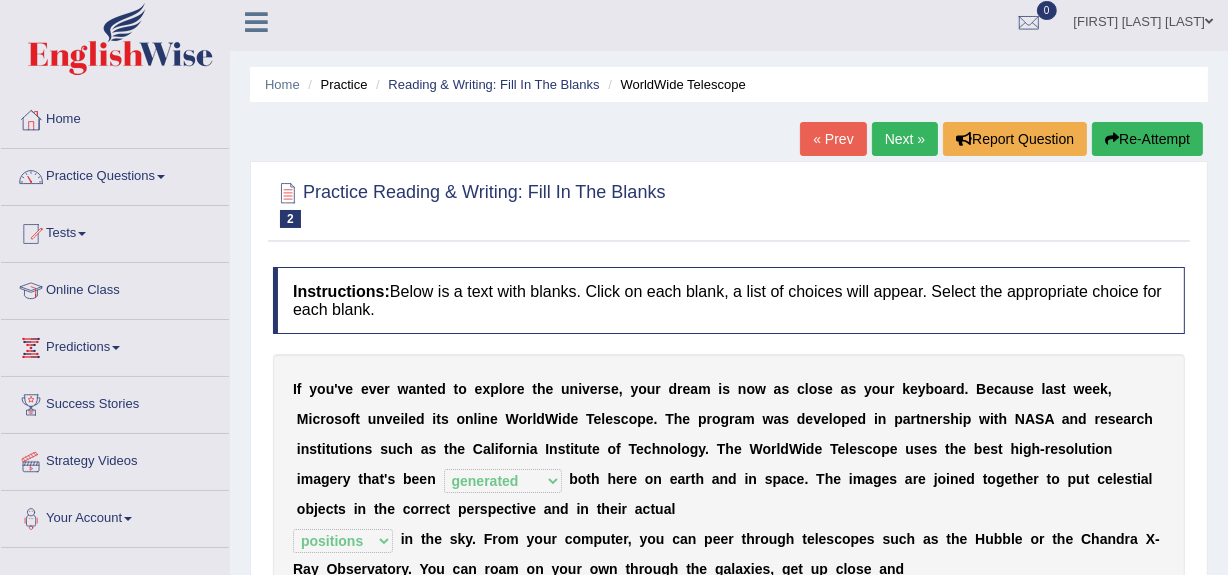 click on "Next »" at bounding box center (905, 139) 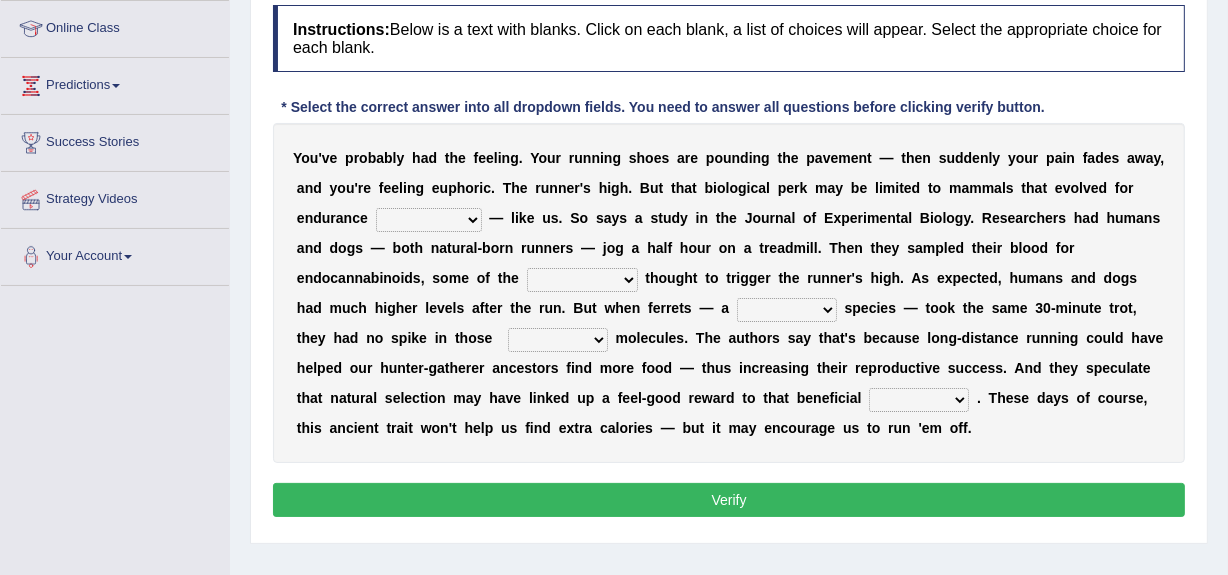 scroll, scrollTop: 0, scrollLeft: 0, axis: both 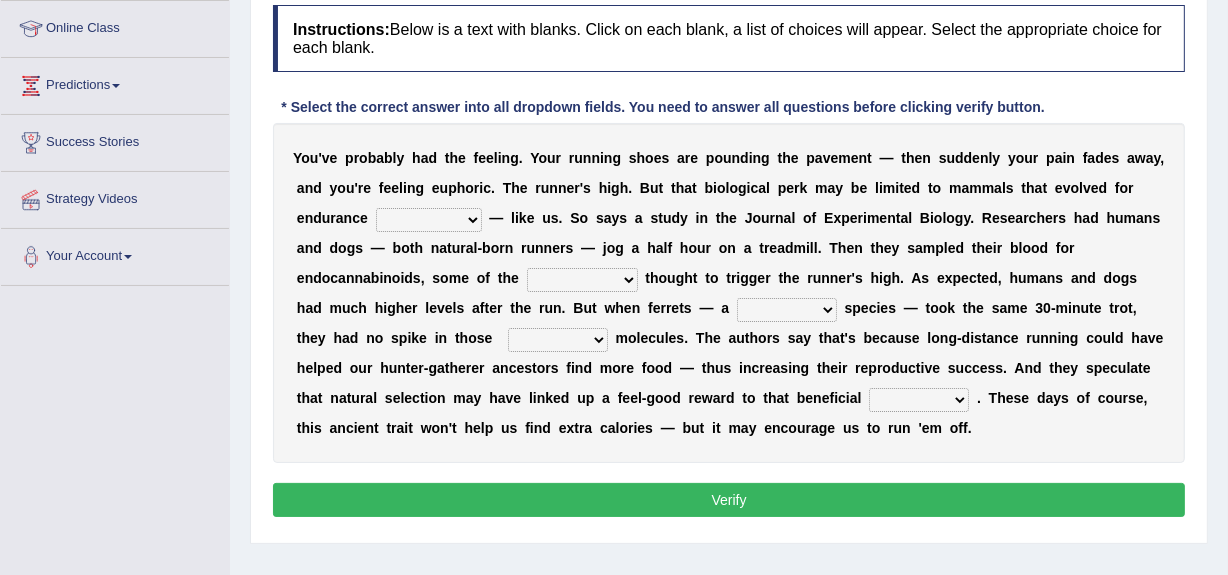 click on "almshouse turnarounds compounds foxhounds" at bounding box center [582, 280] 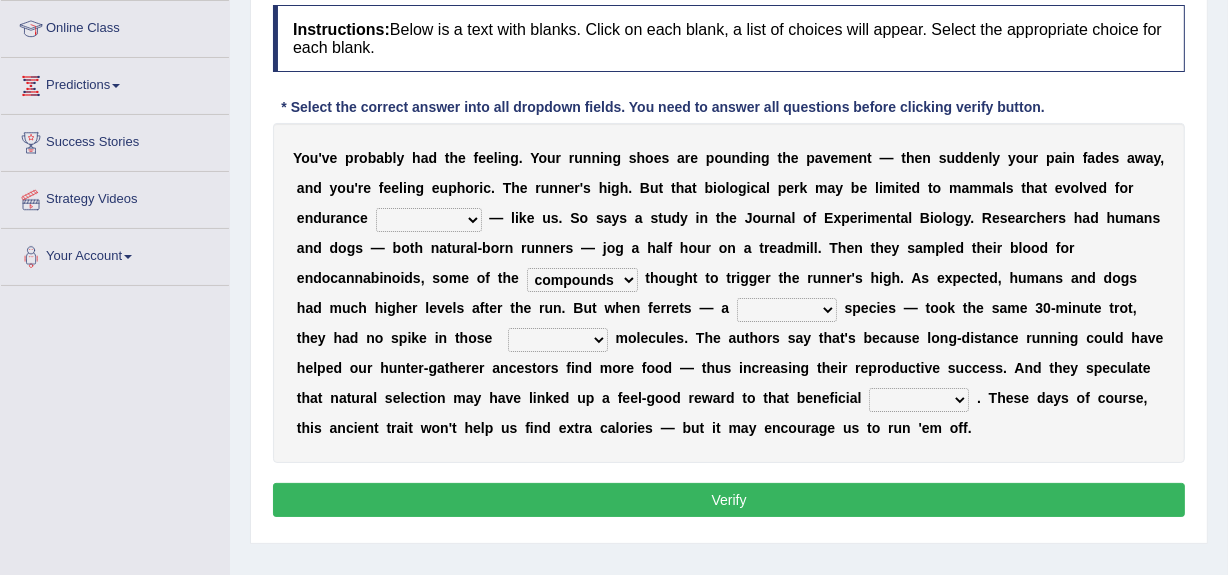 click on "almshouse turnarounds compounds foxhounds" at bounding box center (582, 280) 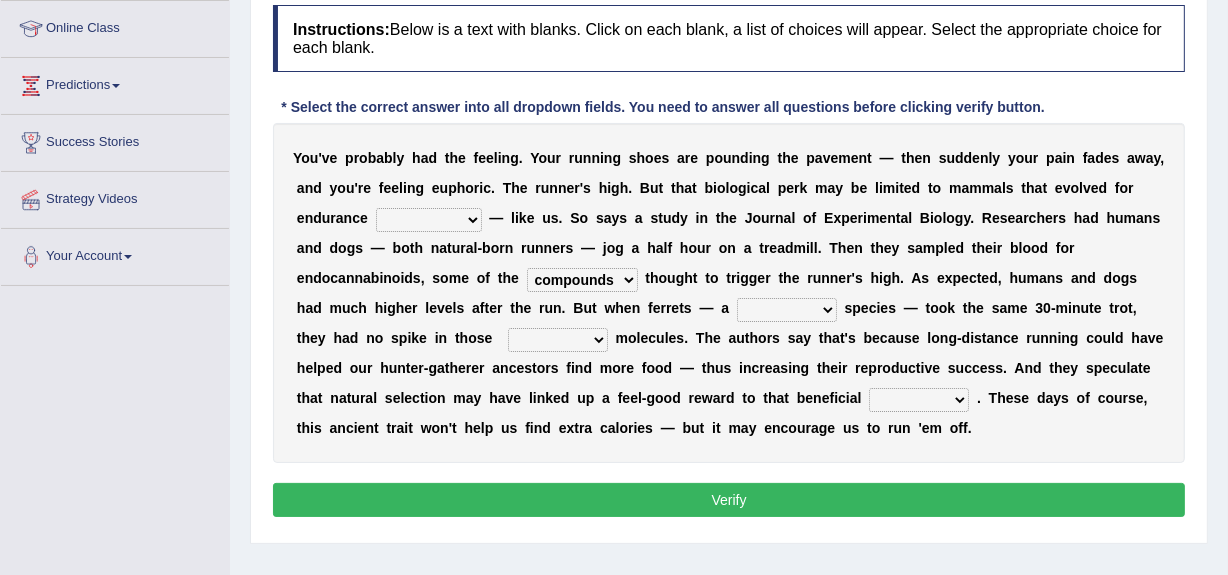 click on "excellency merely faerie sedentary" at bounding box center (787, 310) 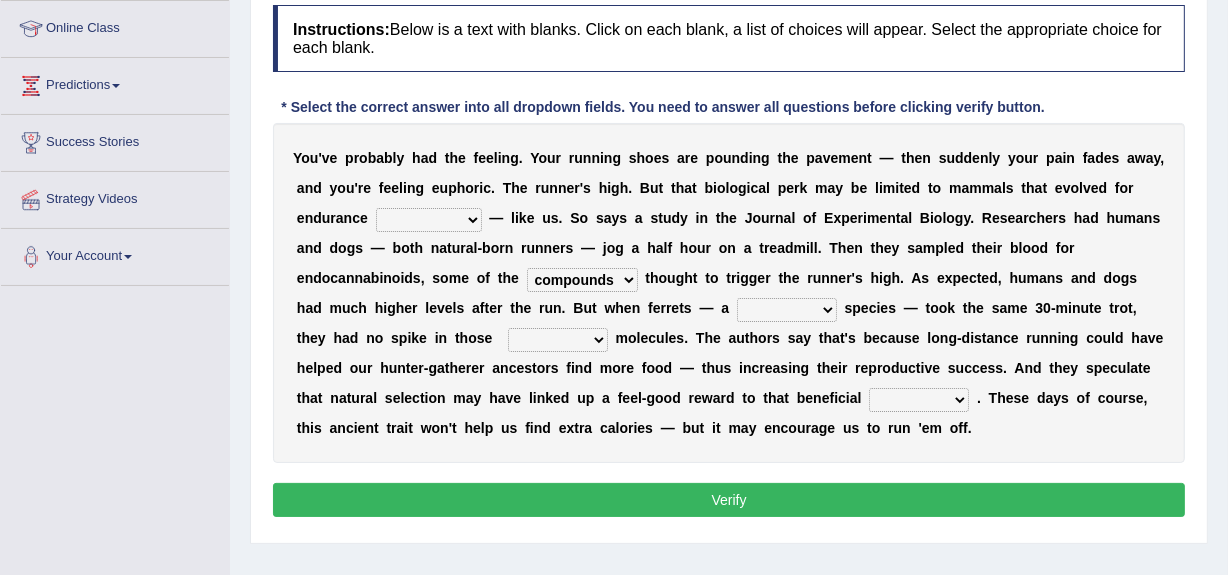 select on "merely" 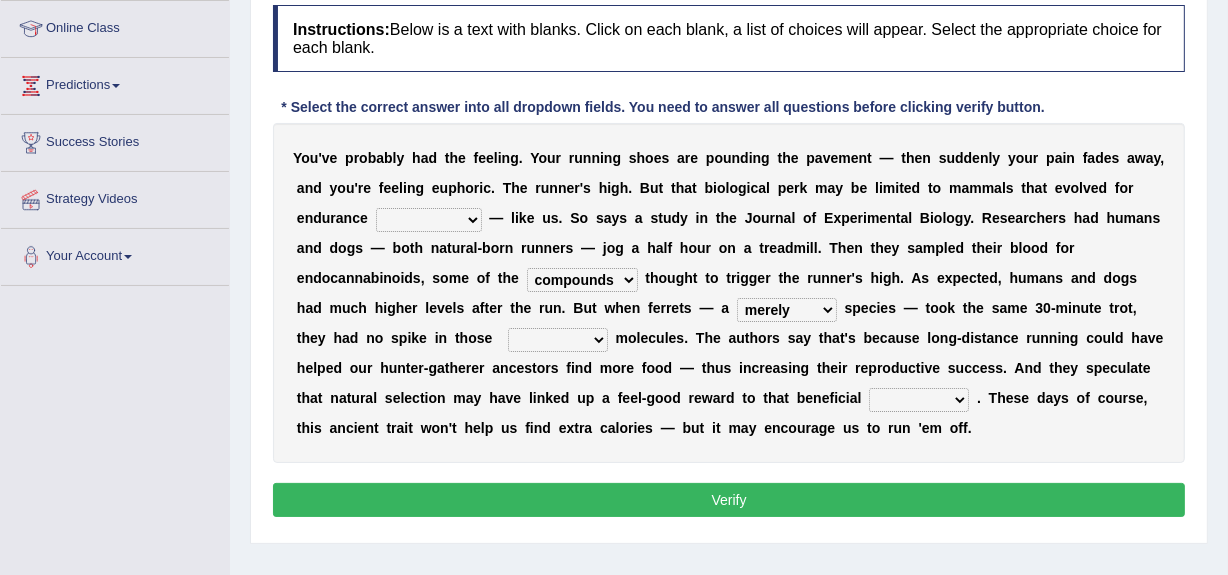 click on "groaned feel-good inchoate loaned" at bounding box center (558, 340) 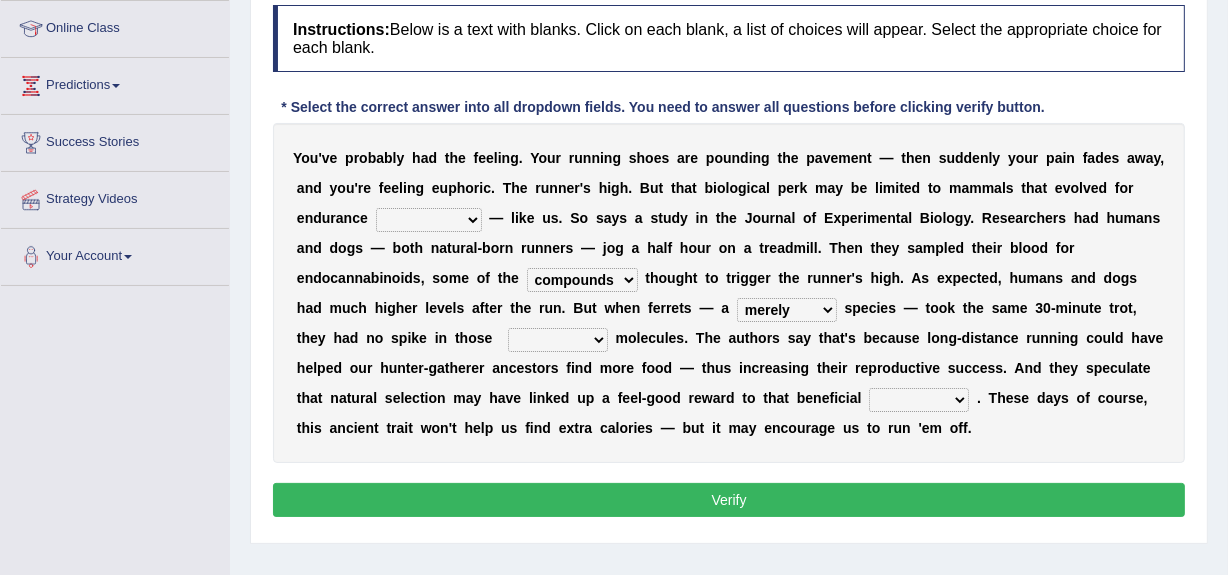 select on "groaned" 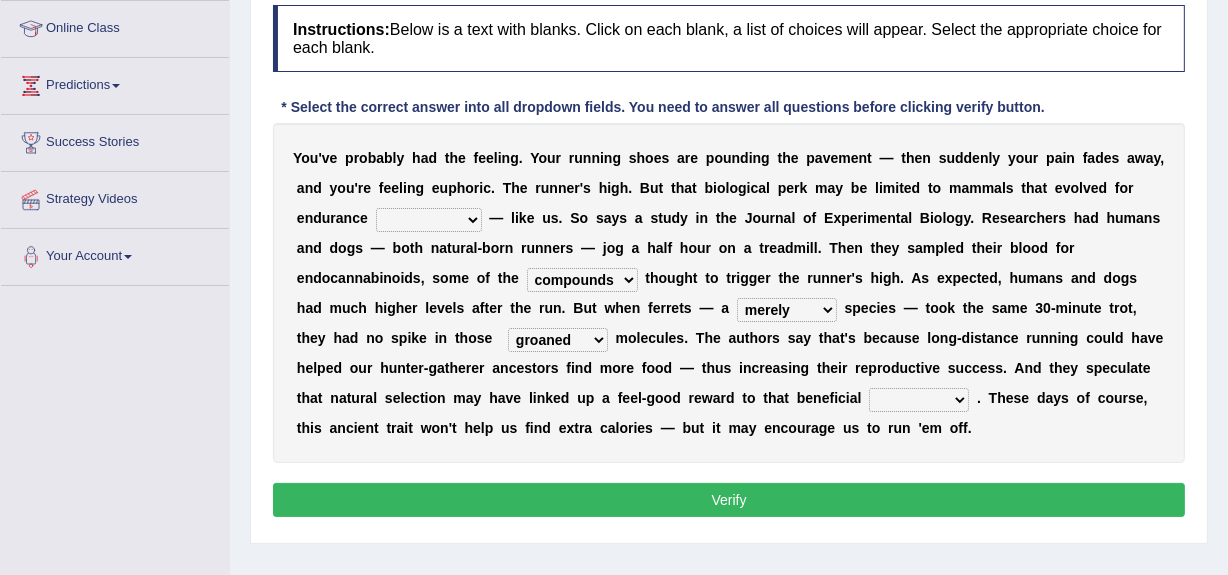 click on "groaned feel-good inchoate loaned" at bounding box center (558, 340) 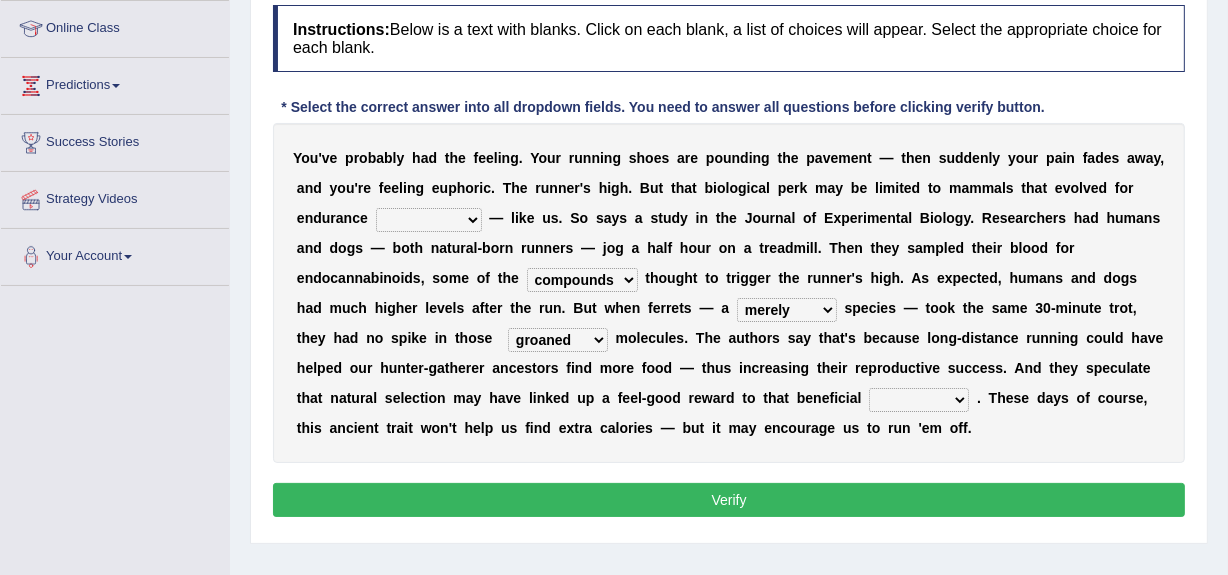 click on "almshouse turnarounds compounds foxhounds" at bounding box center [582, 280] 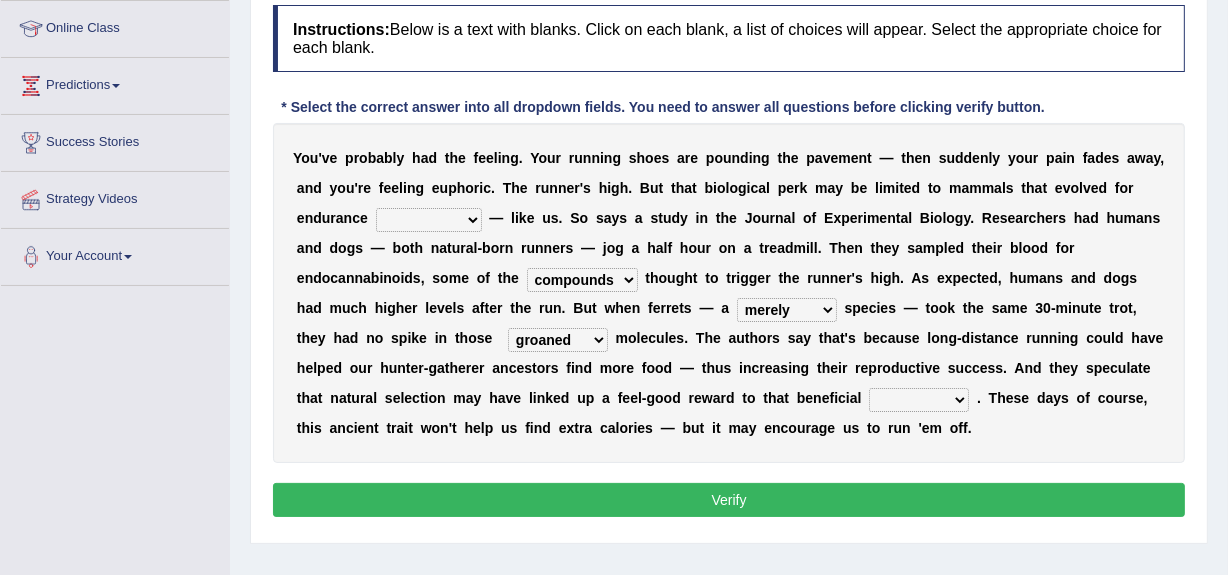 click on "Y o u ' v e    p r o b a b l y    h a d    t h e    f e e l i n g .    Y o u r    r u n n i n g    s h o e s    a r e    p o u n d i n g    t h e    p a v e m e n t    —    t h e n    s u d d e n l y    y o u r    p a i n    f a d e s    a w a y ,    a n d    y o u ' r e    f e e l i n g    e u p h o r i c .    T h e    r u n n e r ' s    h i g h .    B u t    t h a t    b i o l o g i c a l    p e r k    m a y    b e    l i m i t e d    t o    m a m m a l s    t h a t    e v o l v e d    f o r    e n d u r a n c e    dykes personalize classifies exercise    —    l i k e    u s .    S o    s a y s    a    s t u d y    i n    t h e    J o u r n a l    o f    E x p e r i m e n t a l    B i o l o g y .    R e s e a r c h e r s    h a d    h u m a n s    a n d    d o g s    —    b o t h    n a t u r a l - b o r n    r u n n e r s    —    j o g    a    h a l f    h o u r    o n    a    t r e a d m i l l .    T h e n    t h e y    s a m" at bounding box center (729, 293) 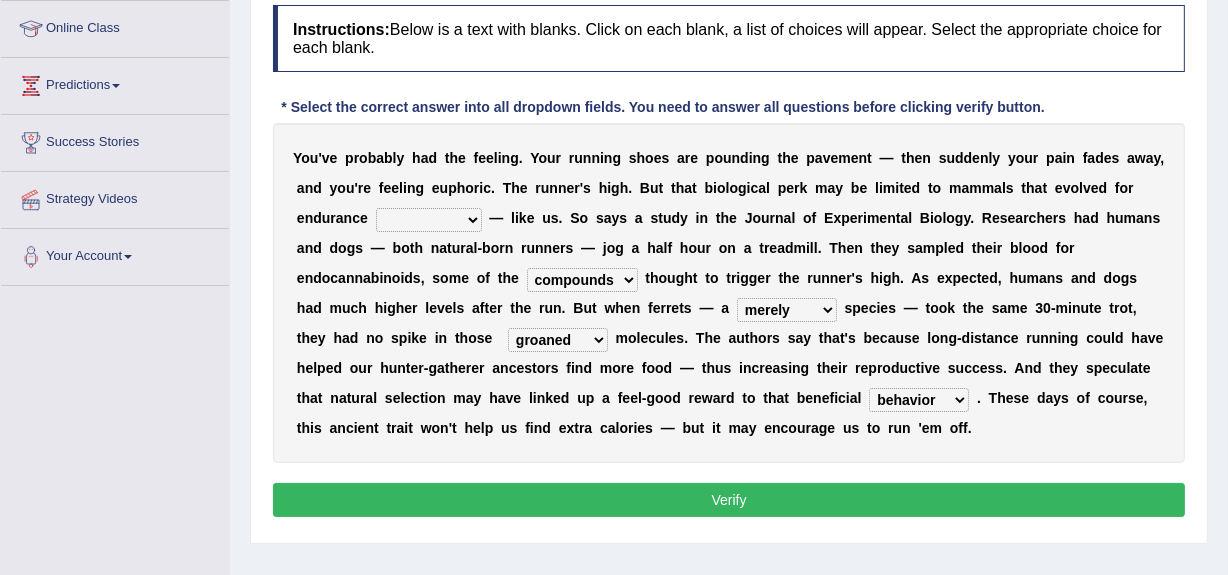 click on "wager exchanger behavior regulator" at bounding box center (919, 400) 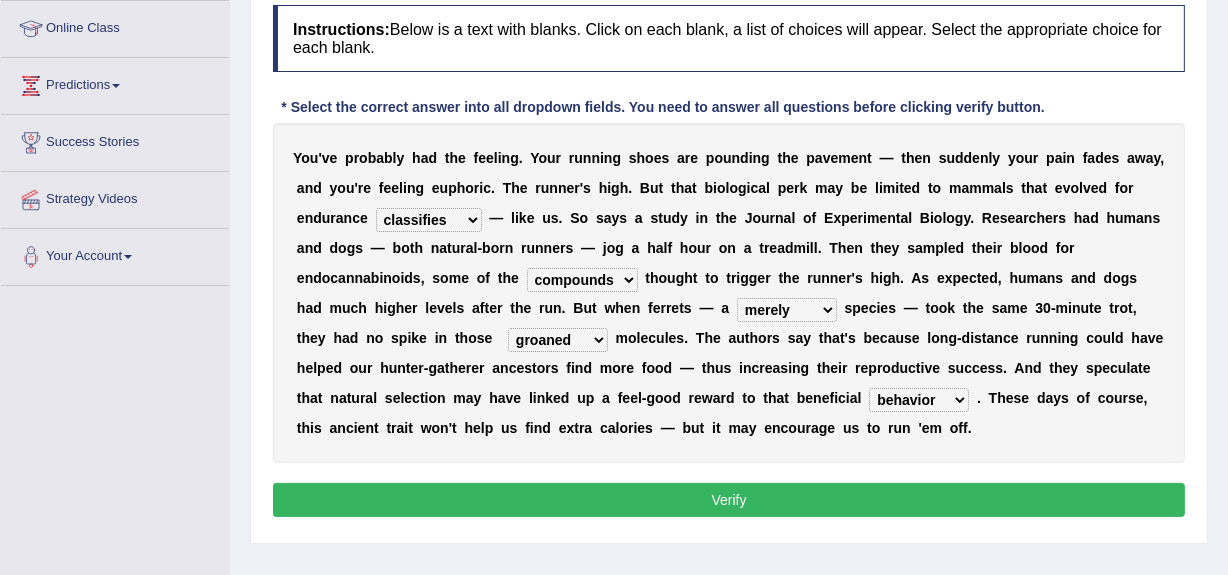 click on "dykes personalize classifies exercise" at bounding box center (429, 220) 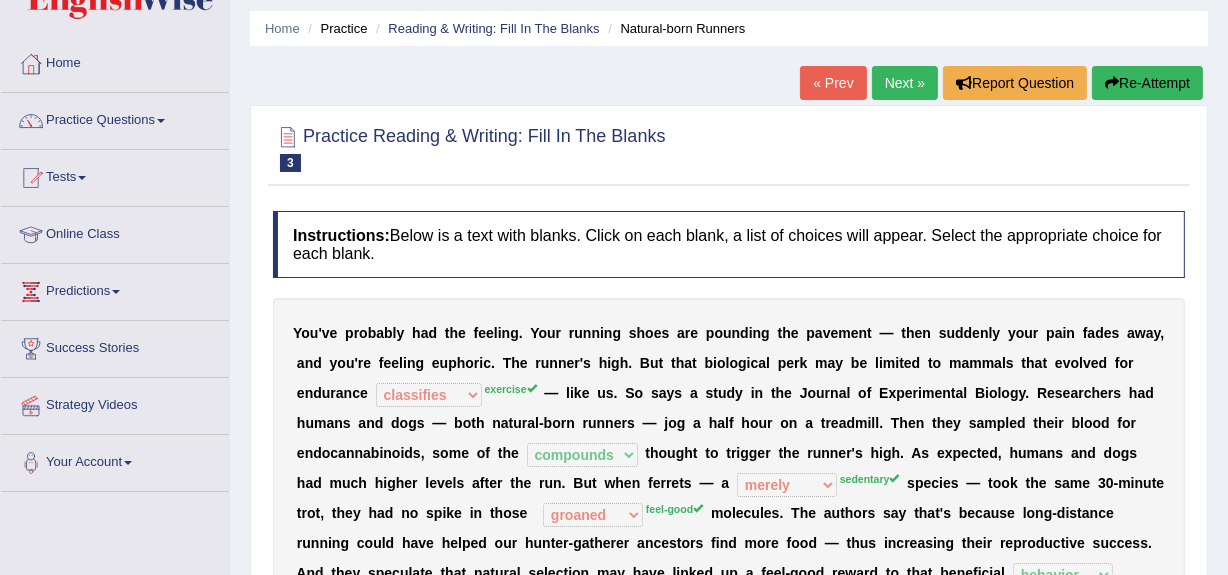 scroll, scrollTop: 0, scrollLeft: 0, axis: both 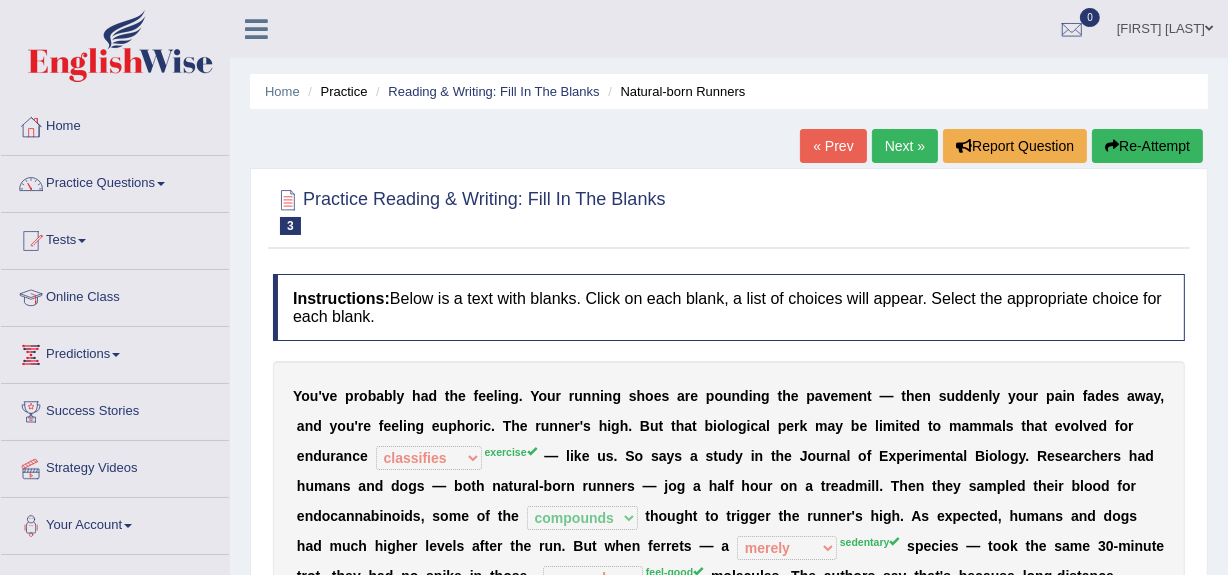 click on "Next »" at bounding box center [905, 146] 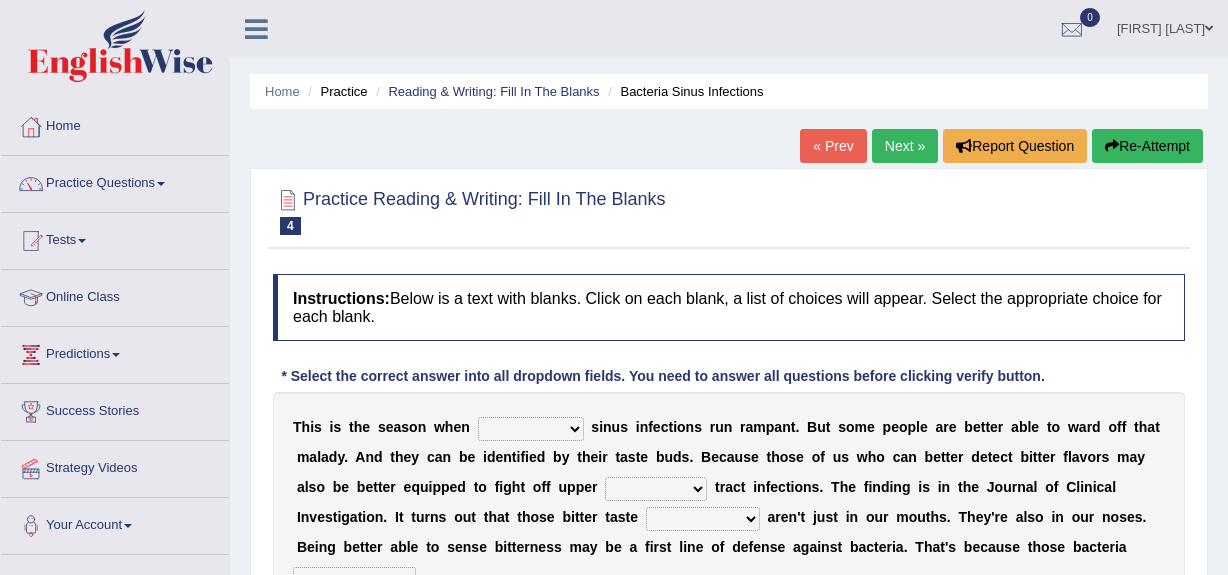 scroll, scrollTop: 352, scrollLeft: 0, axis: vertical 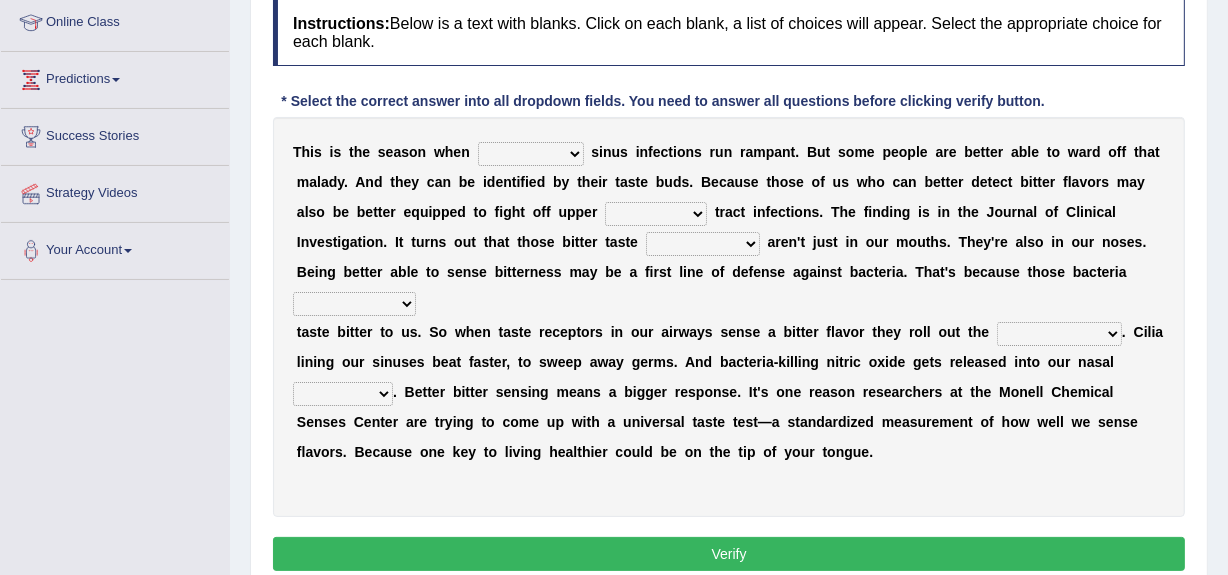 click on "conventicle atheist bacterial prissier" at bounding box center (531, 154) 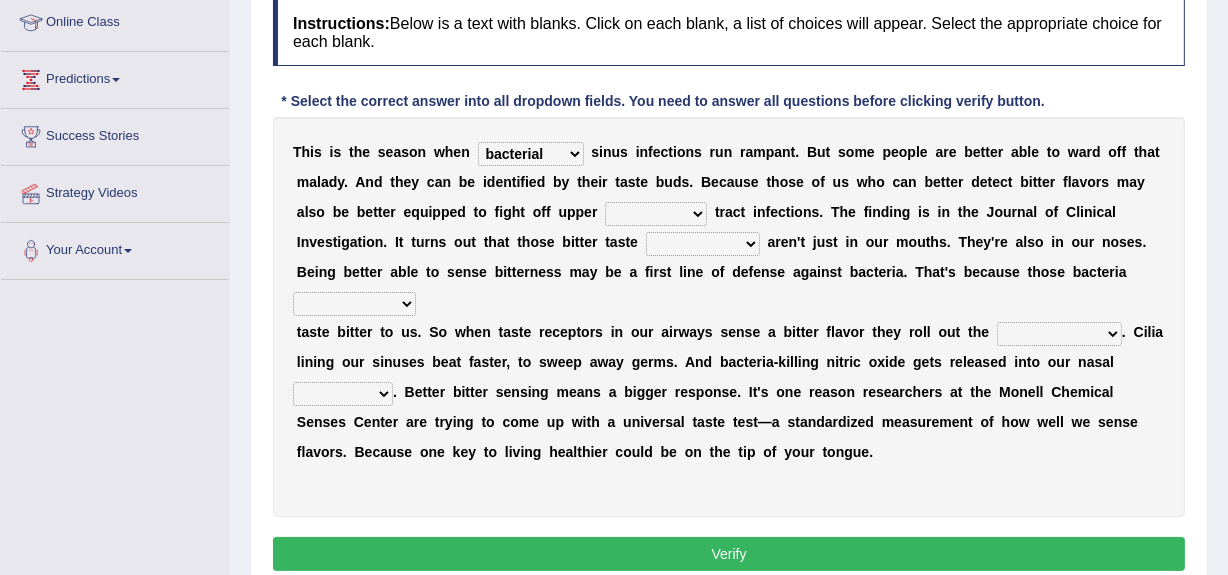 click on "conventicle atheist bacterial prissier" at bounding box center (531, 154) 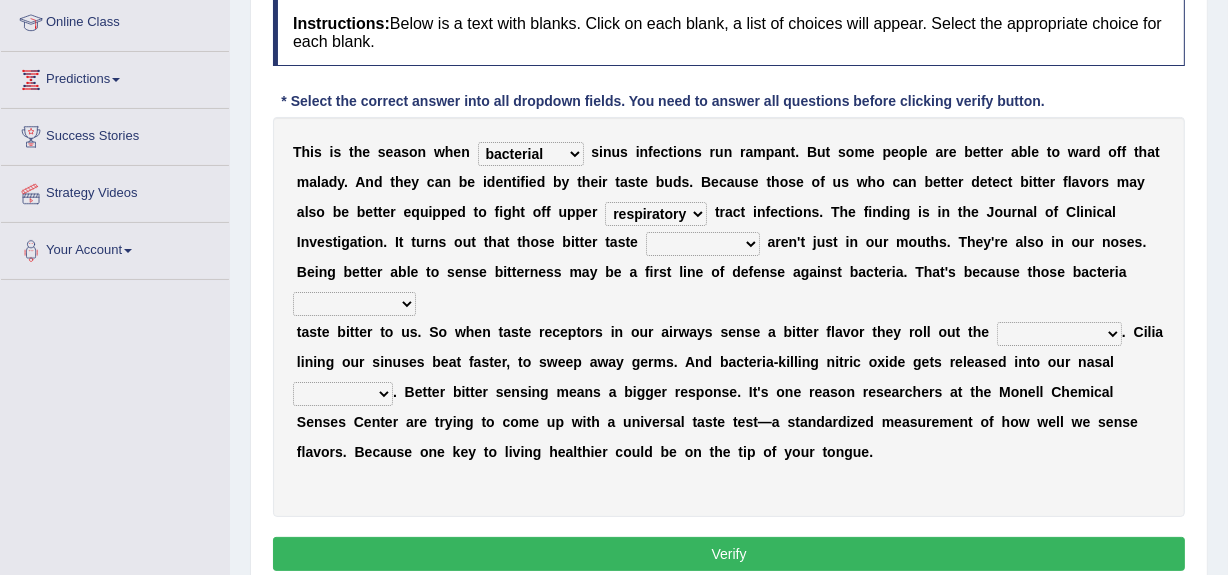 click on "faulty respiratory togae gawky" at bounding box center [656, 214] 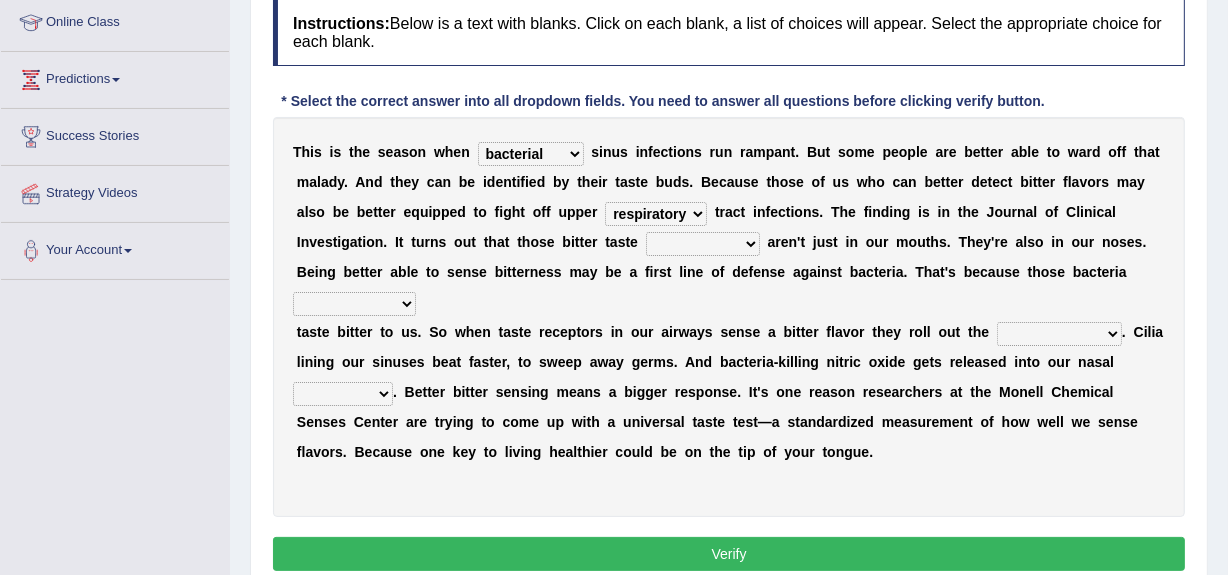 click on "depressions dinners submissions receptors" at bounding box center (703, 244) 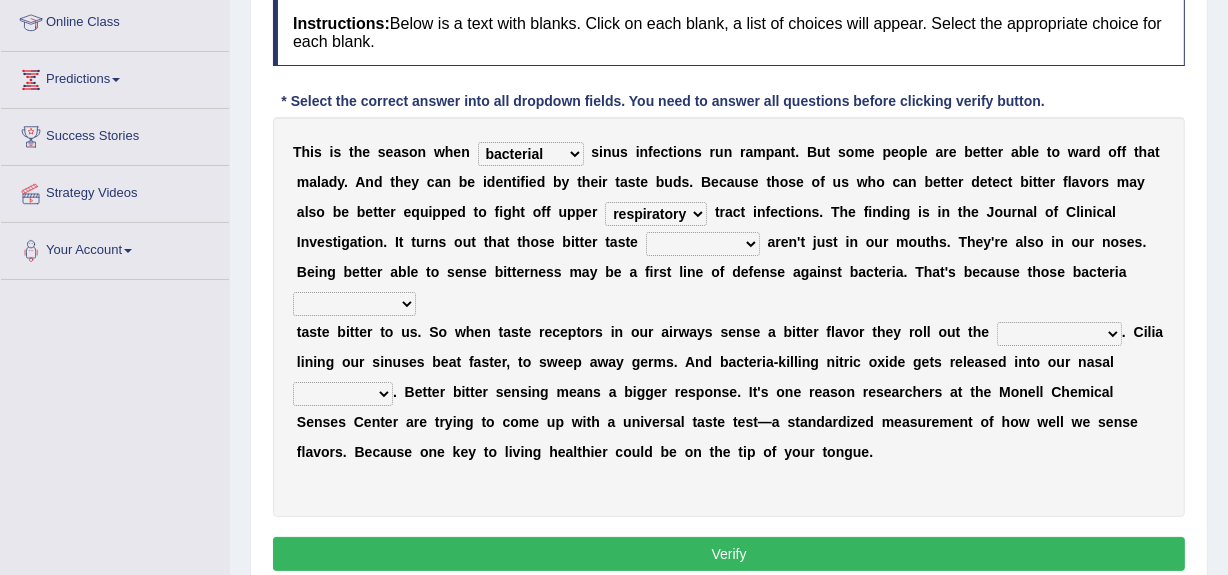 select on "receptors" 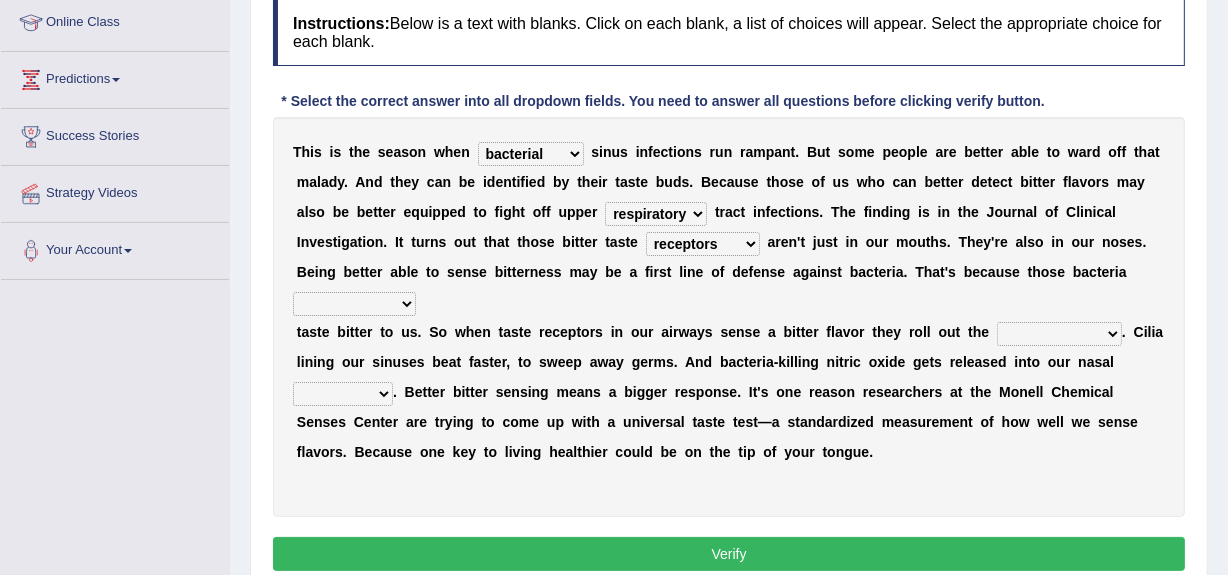 click on "depressions dinners submissions receptors" at bounding box center (703, 244) 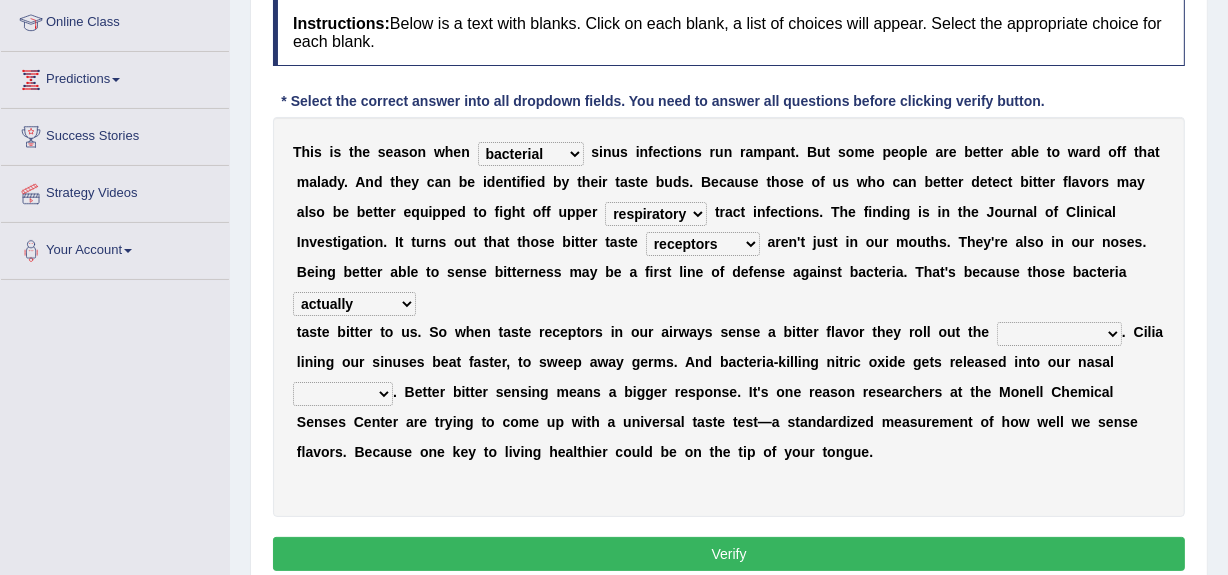 click on "defenses contradictions chestnuts pelvis" at bounding box center [1059, 334] 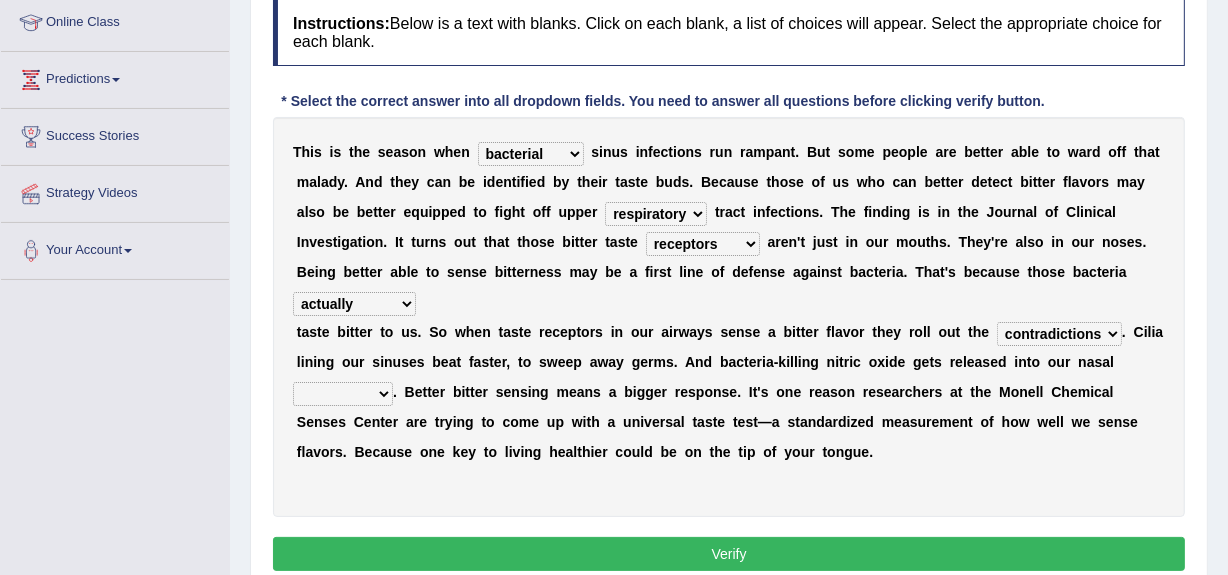 click on "causalities localities infirmities cavities" at bounding box center [343, 394] 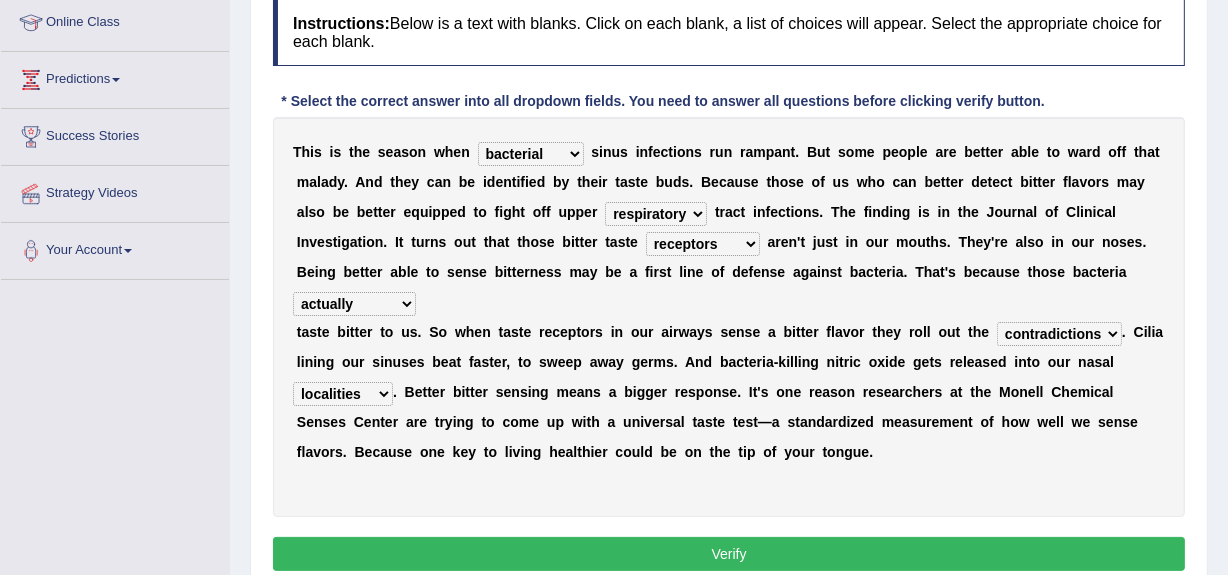 click on "causalities localities infirmities cavities" at bounding box center (343, 394) 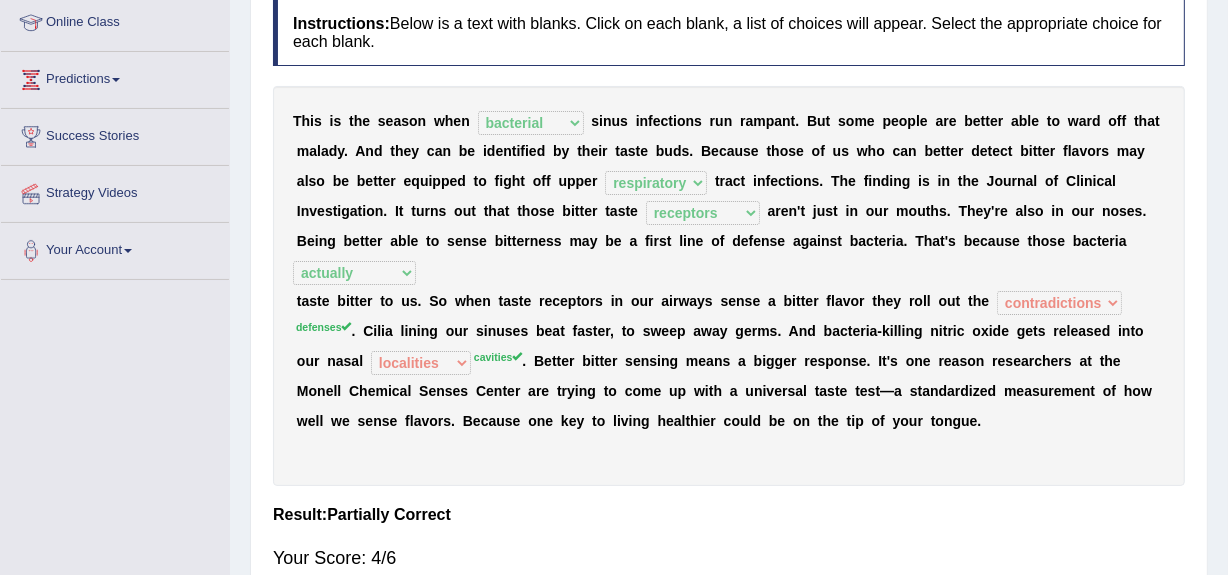 scroll, scrollTop: 0, scrollLeft: 0, axis: both 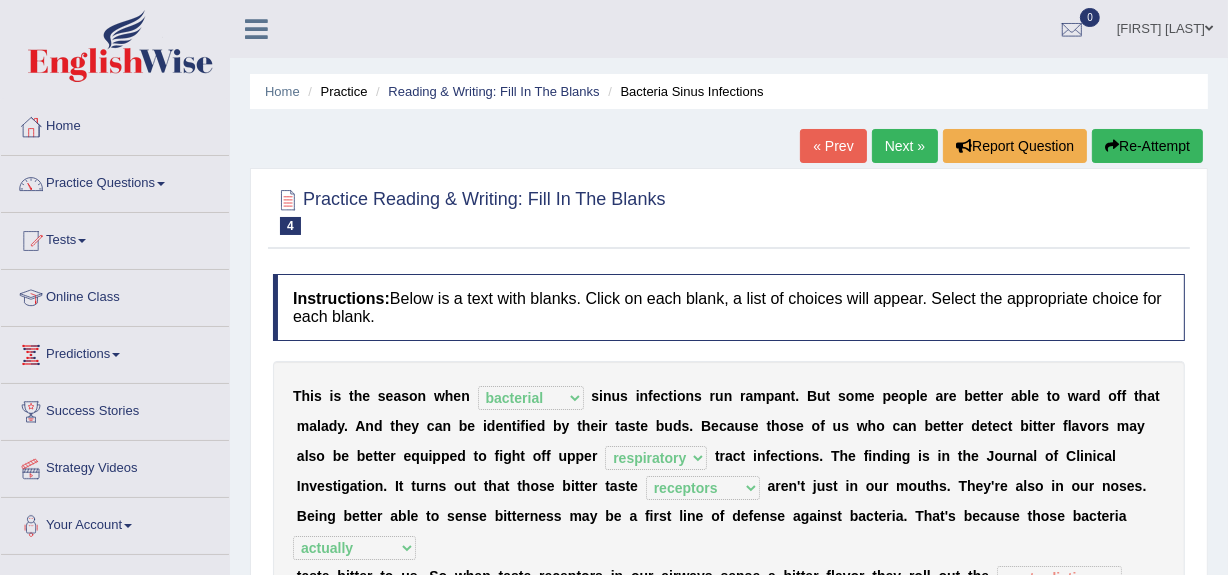 click on "Next »" at bounding box center (905, 146) 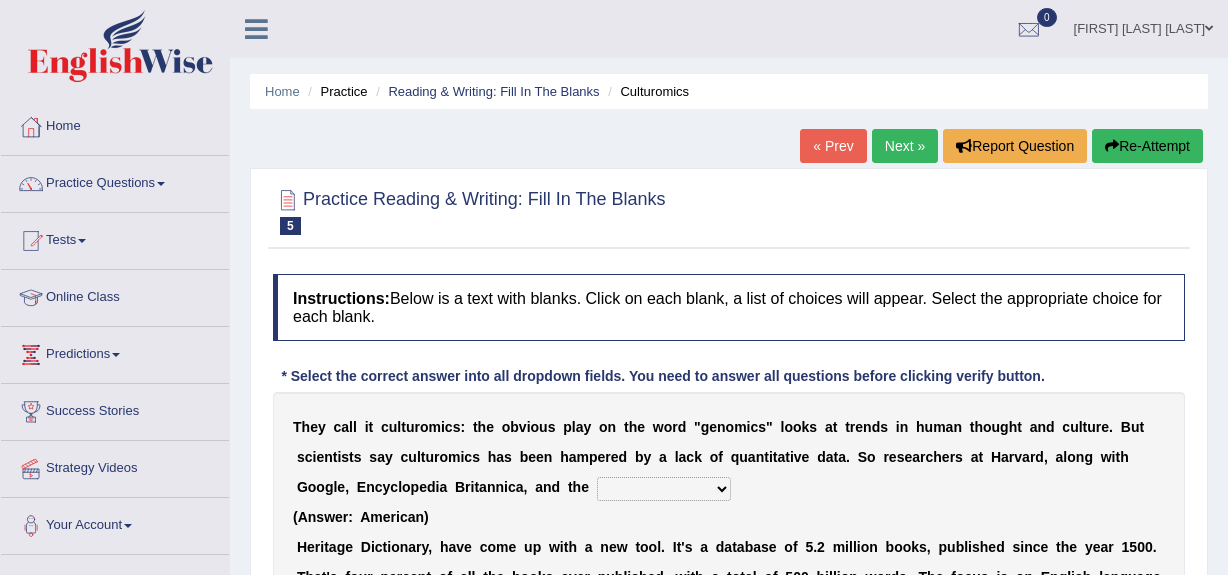 scroll, scrollTop: 0, scrollLeft: 0, axis: both 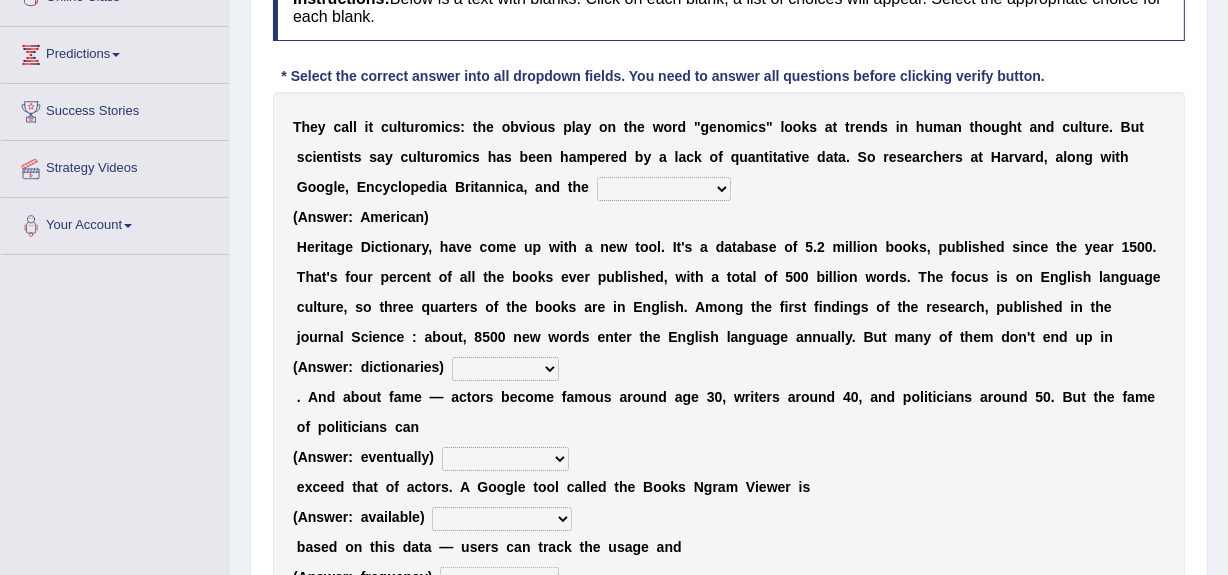 click on "Mettlesome Silicon Acetaminophen American" at bounding box center (664, 189) 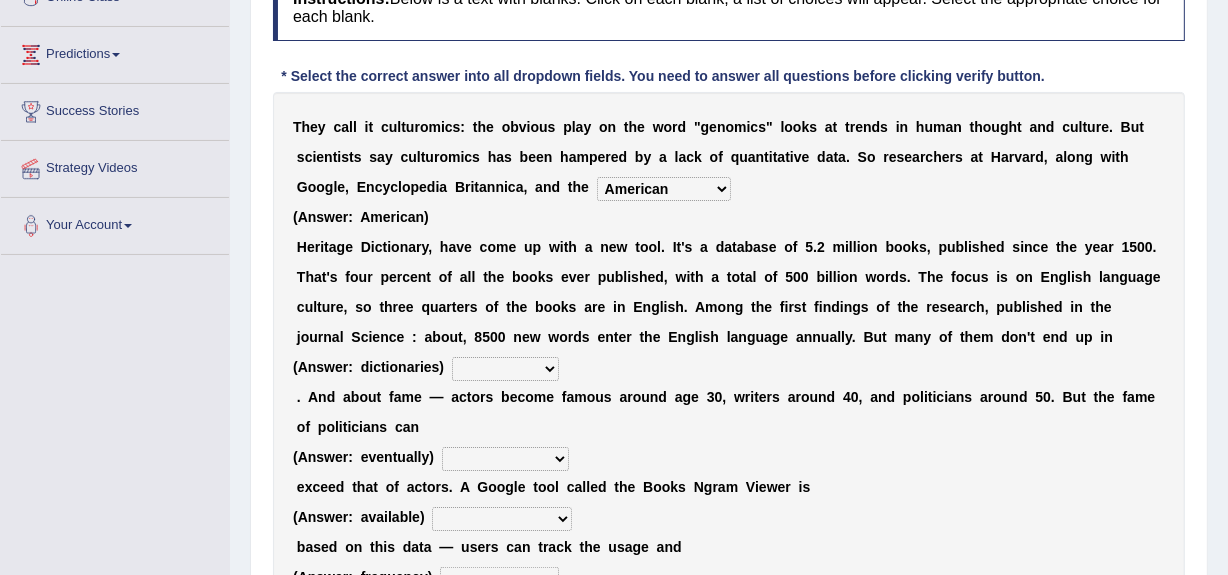 click on "Mettlesome Silicon Acetaminophen American" at bounding box center (664, 189) 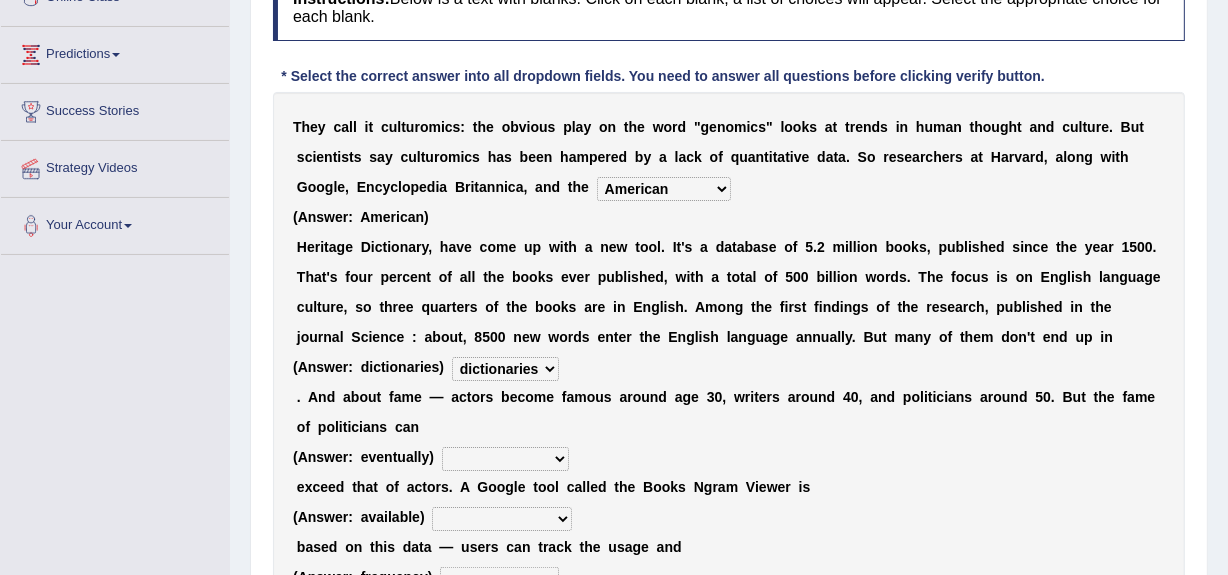click on "veterinaries fairies dictionaries smithies" at bounding box center [505, 369] 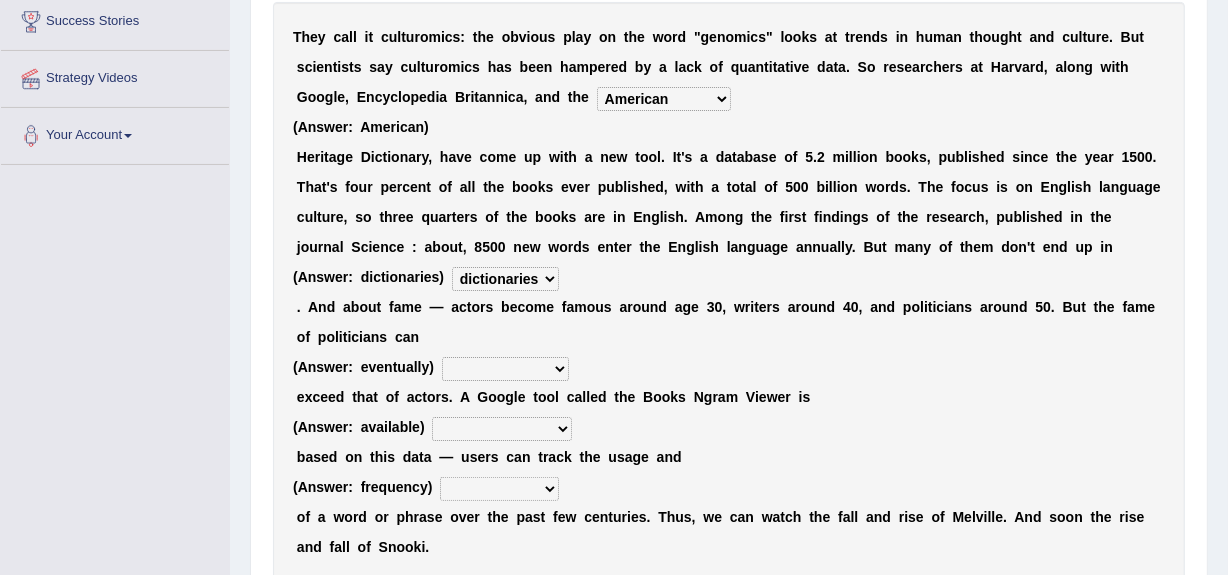 scroll, scrollTop: 390, scrollLeft: 0, axis: vertical 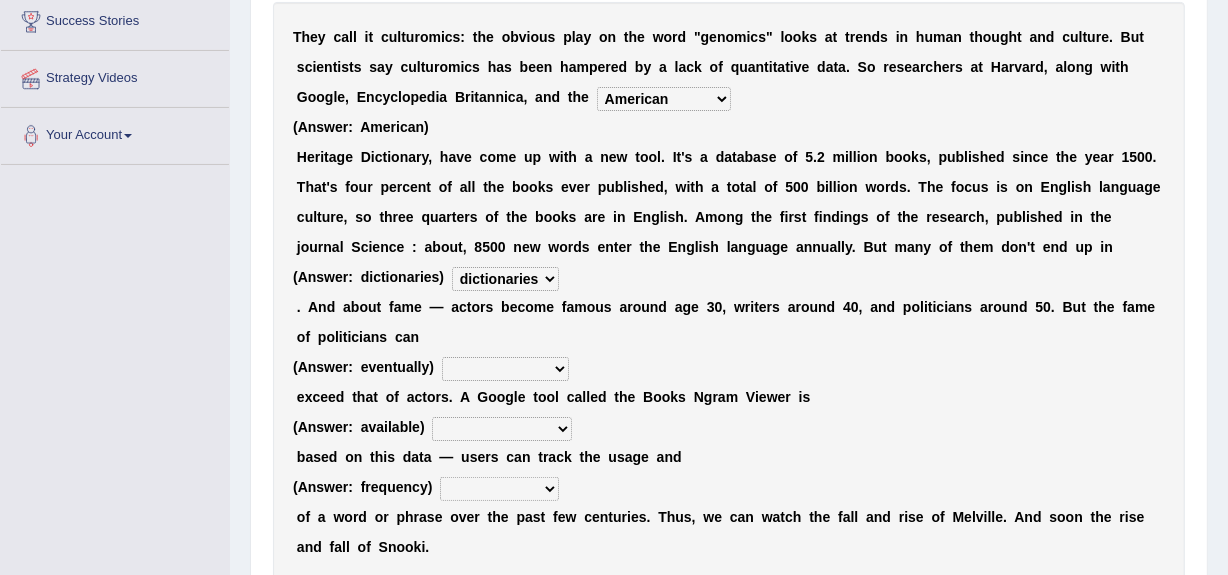 click on "intelligibly eventually venturesomely preferably" at bounding box center (505, 369) 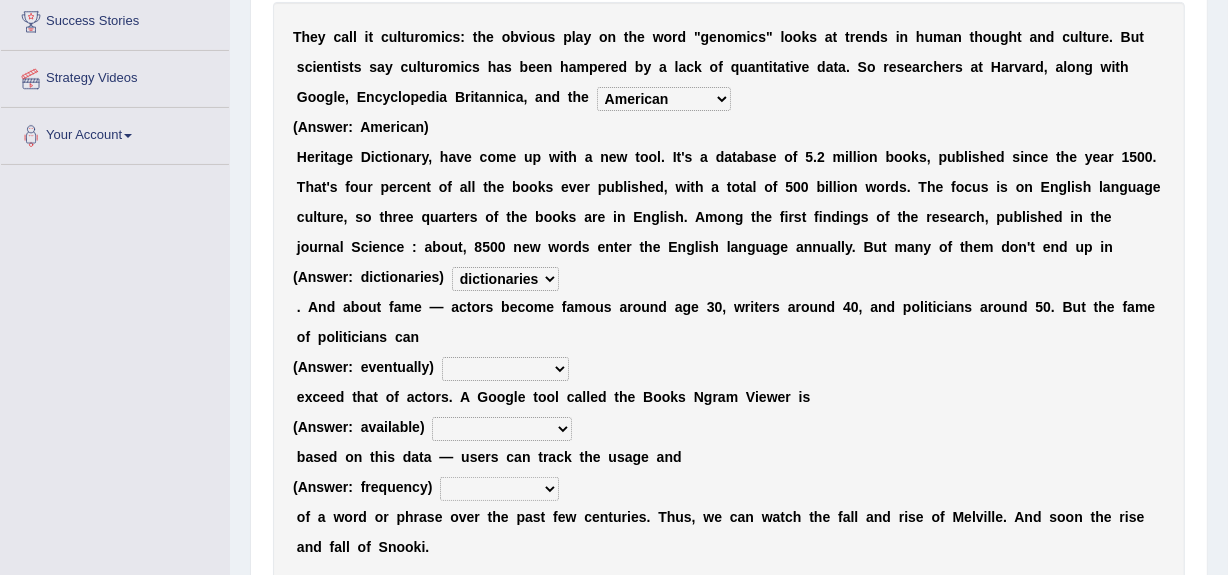 select on "eventually" 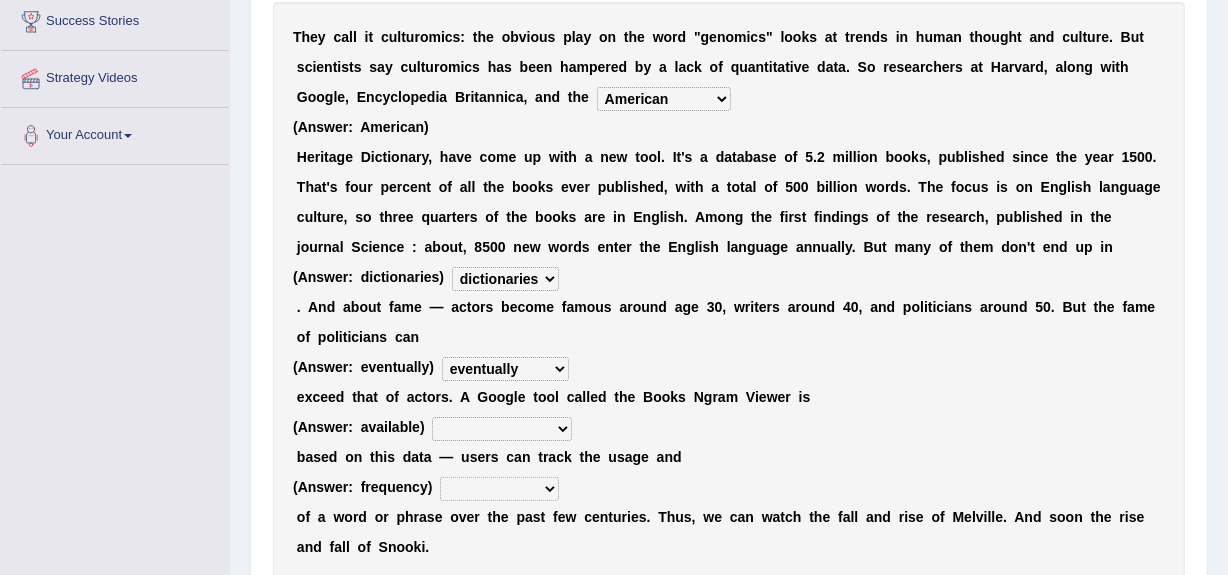 click on "intelligibly eventually venturesomely preferably" at bounding box center (505, 369) 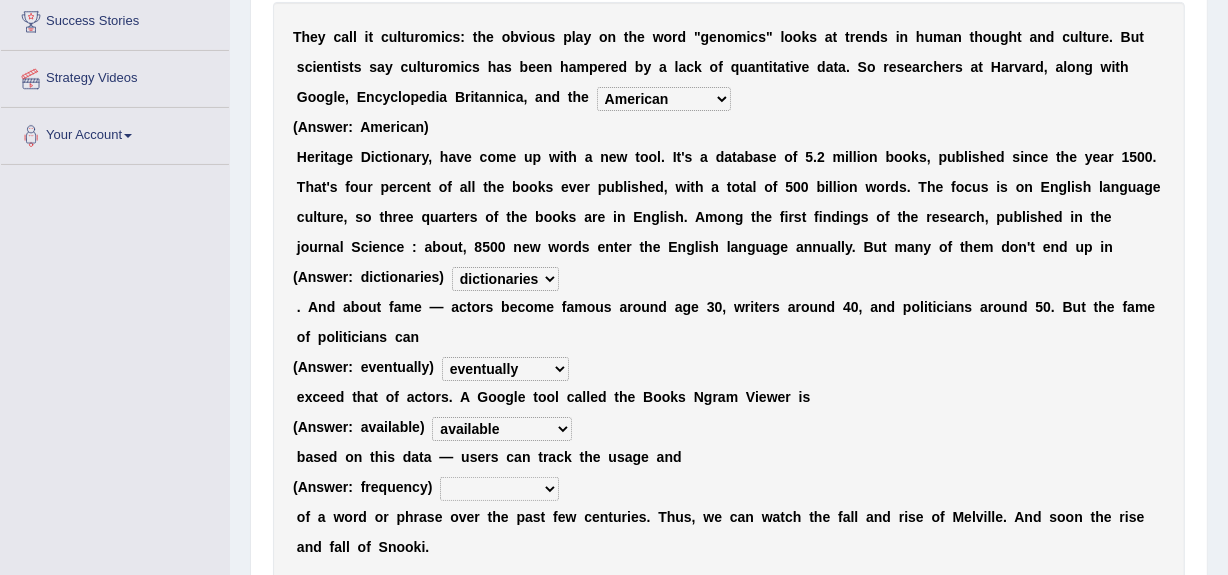 click on "nonoccupational nonbreakable trainable available" at bounding box center (502, 429) 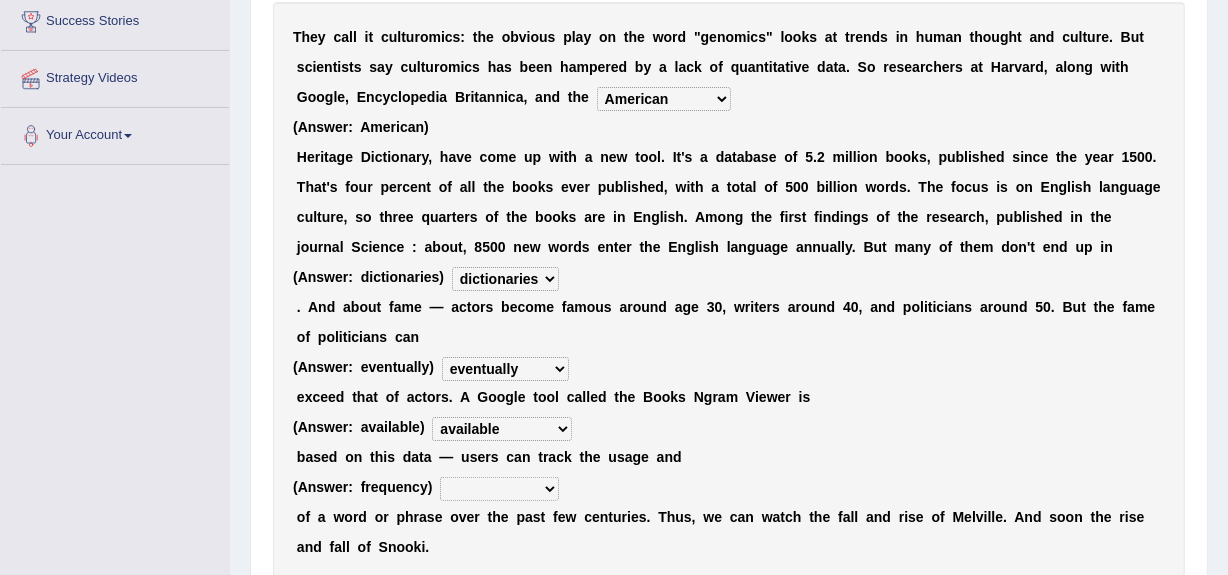 click on "frequency derisory drearily inappreciably" at bounding box center [499, 489] 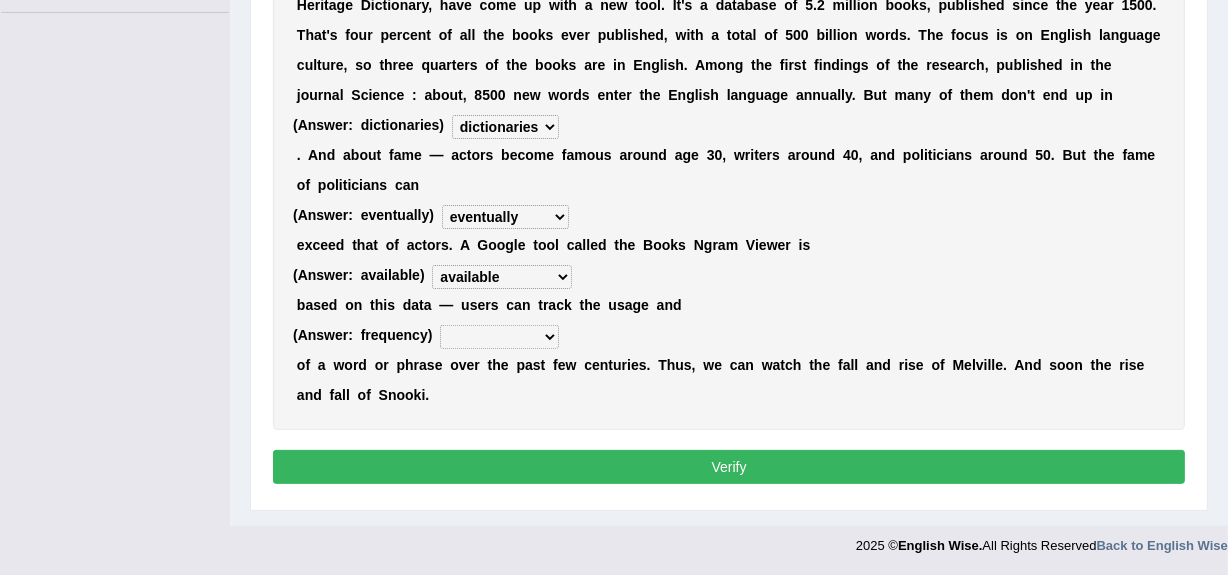 click on "frequency derisory drearily inappreciably" at bounding box center [499, 337] 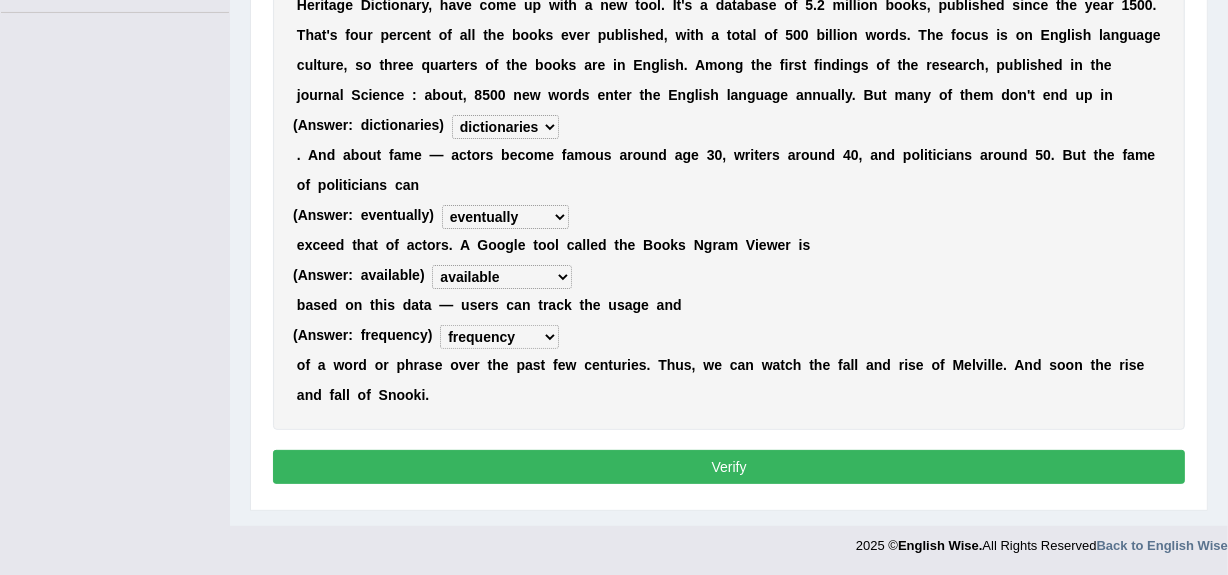 click on "frequency derisory drearily inappreciably" at bounding box center [499, 337] 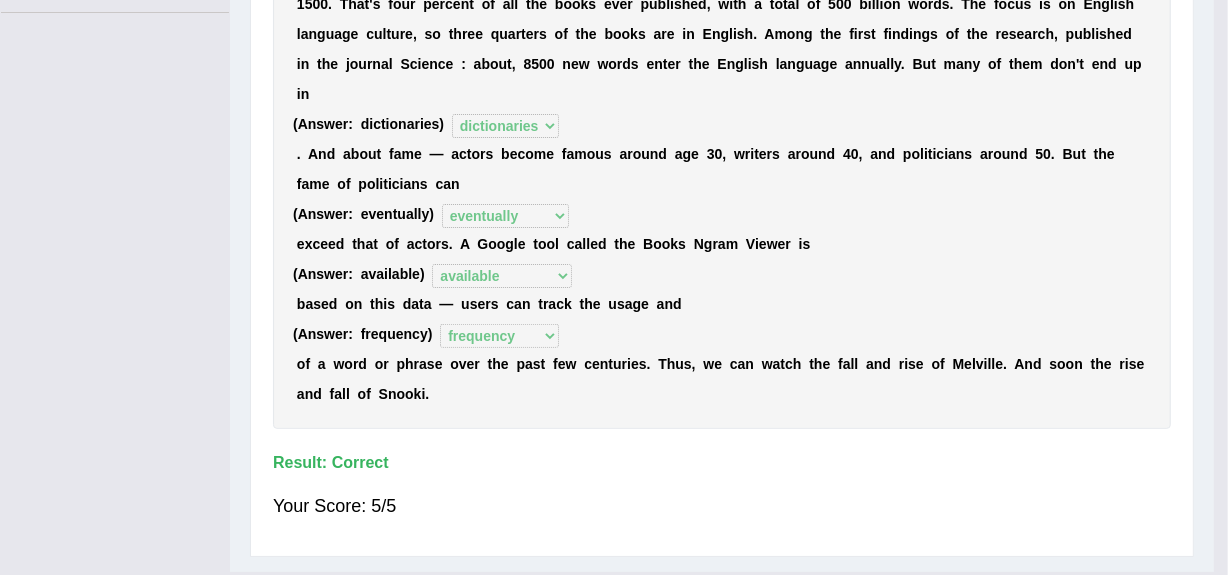 scroll, scrollTop: 478, scrollLeft: 0, axis: vertical 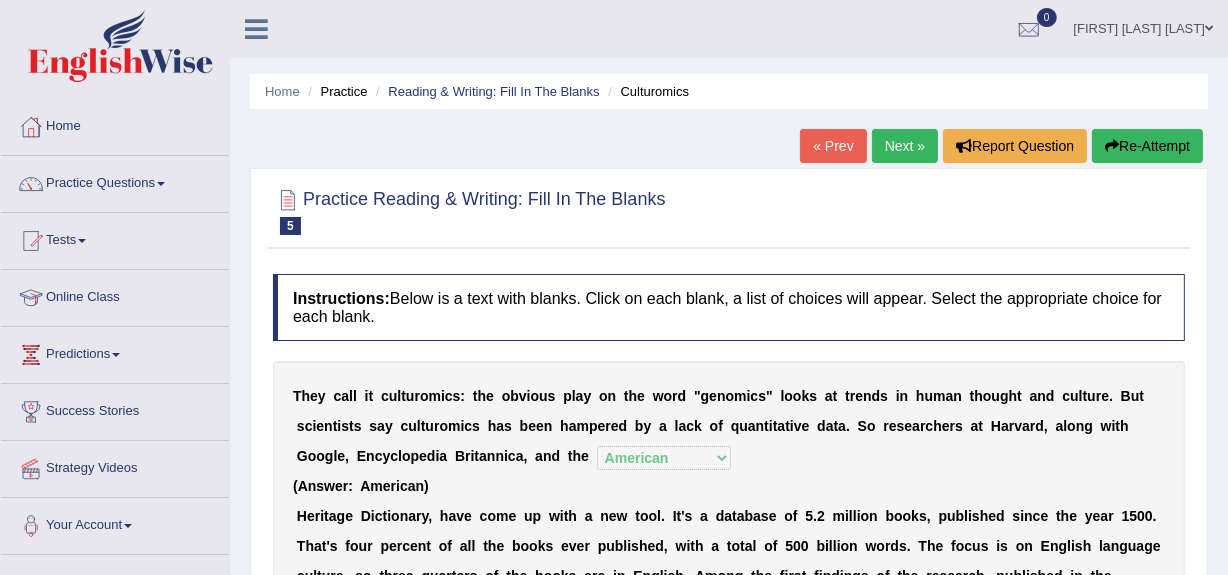 click on "Next »" at bounding box center [905, 146] 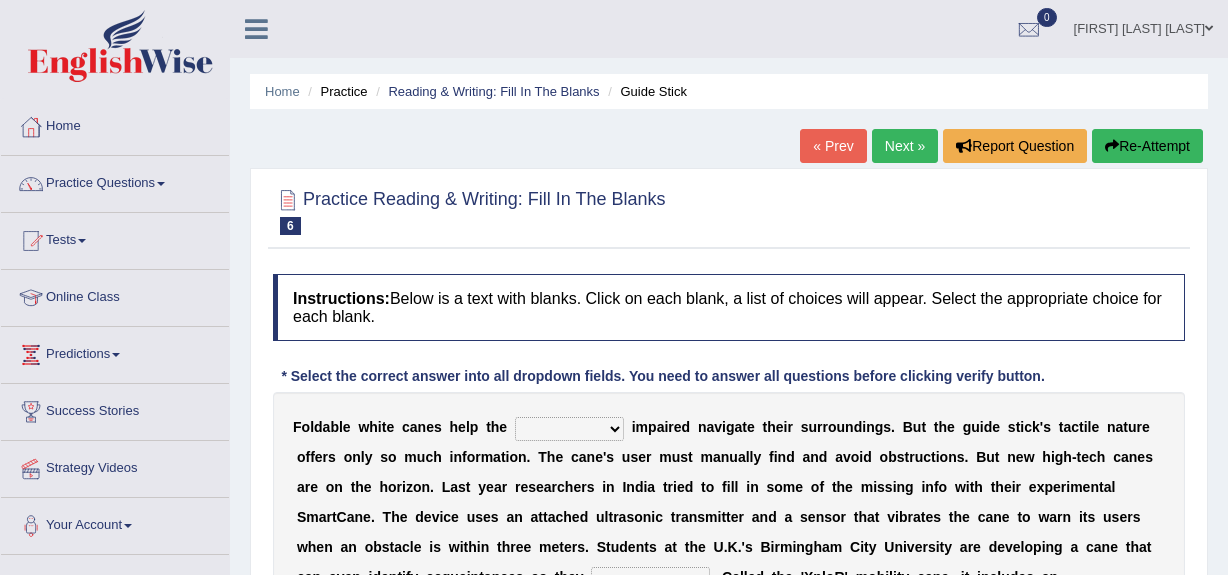 scroll, scrollTop: 0, scrollLeft: 0, axis: both 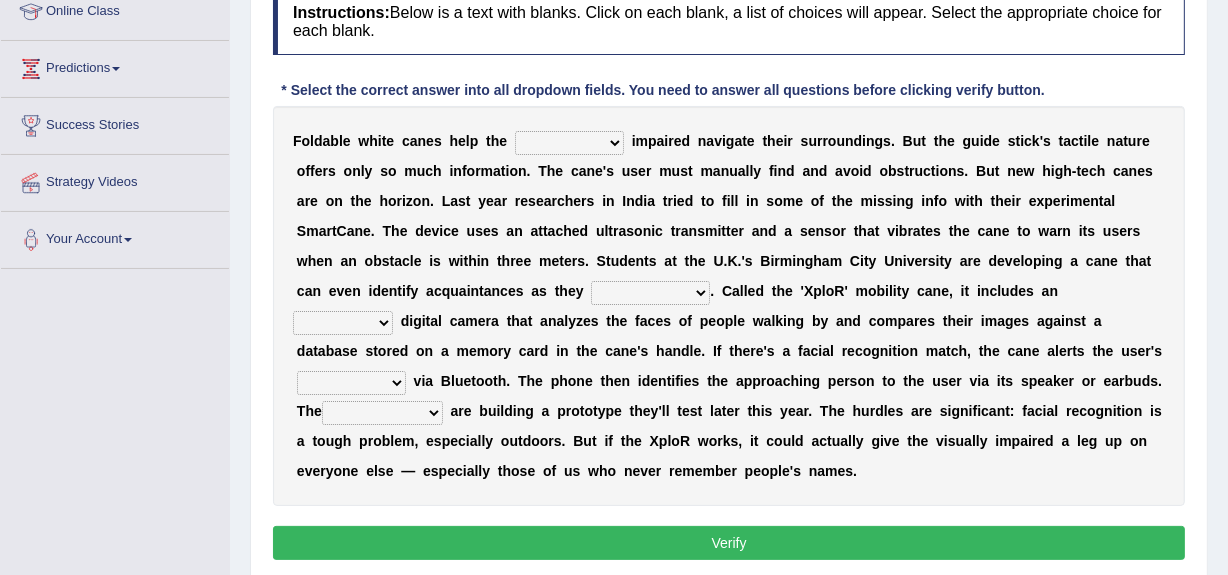 click on "felicity insensitivity visually malleability" at bounding box center (569, 143) 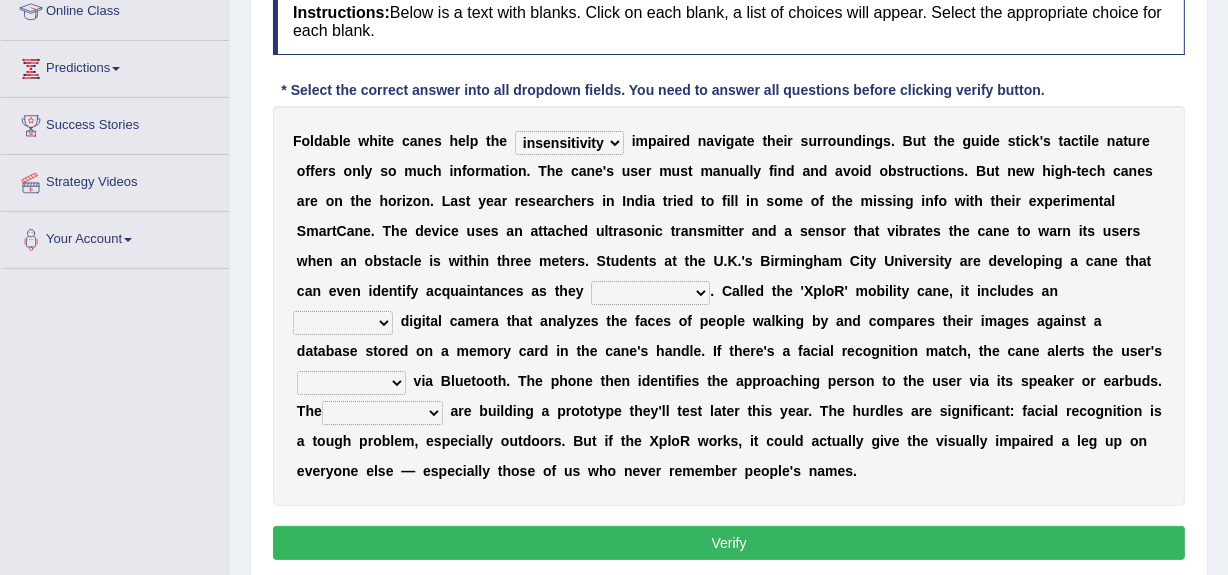 click on "felicity insensitivity visually malleability" at bounding box center [569, 143] 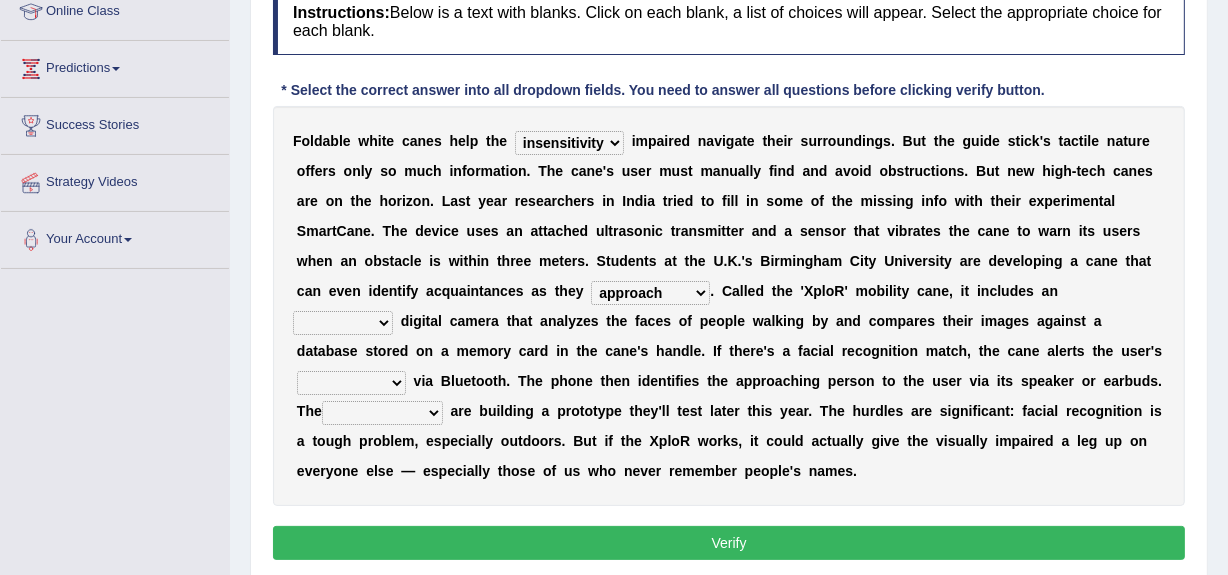 click on "likelihood throat northernmost approach" at bounding box center [650, 293] 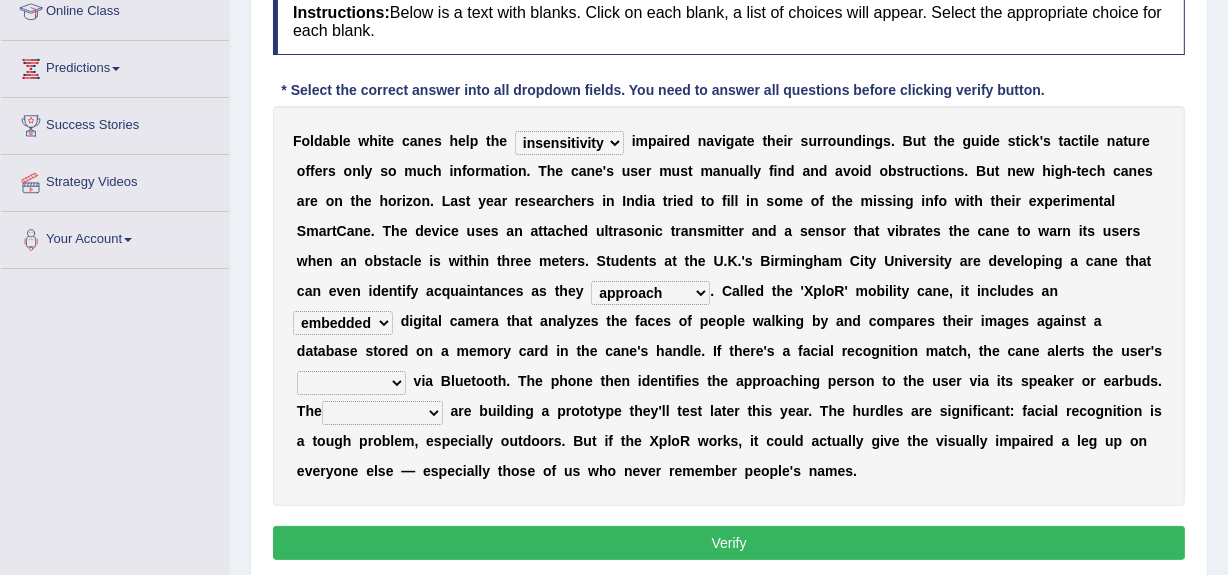 click on "untested embedded deadest skinhead" at bounding box center (343, 323) 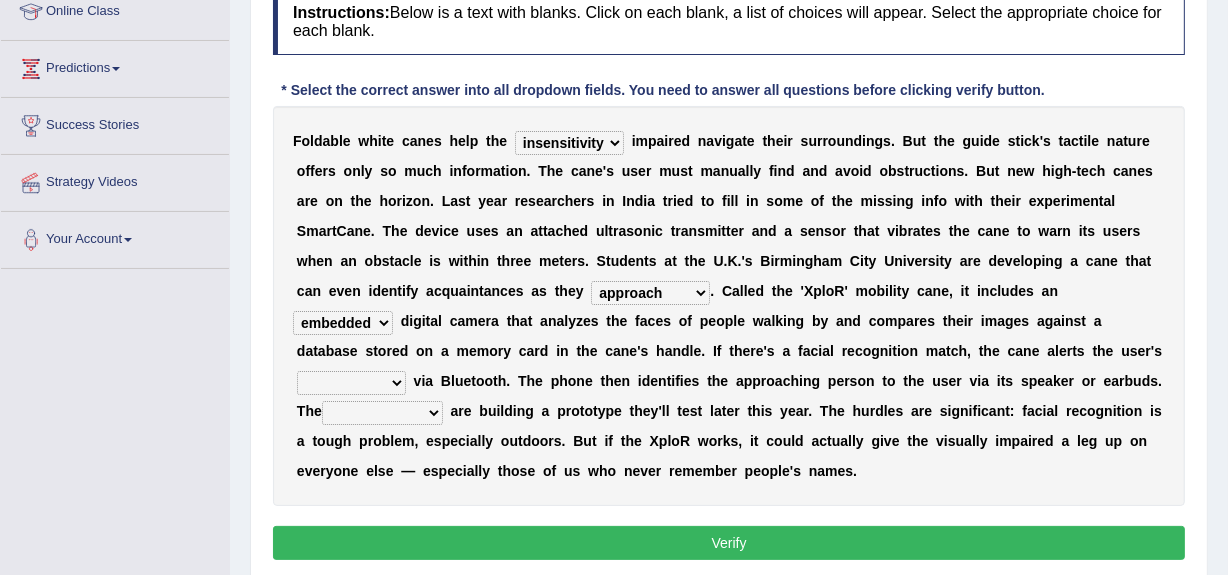 click on "waterborne alone smartphone postpone" at bounding box center (351, 383) 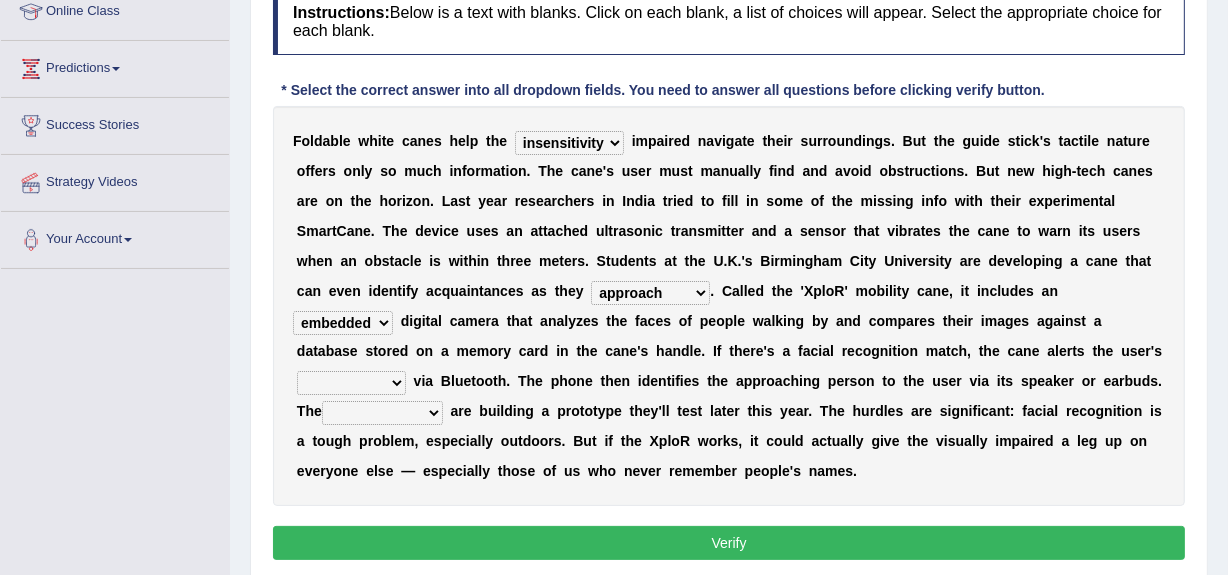 select on "smartphone" 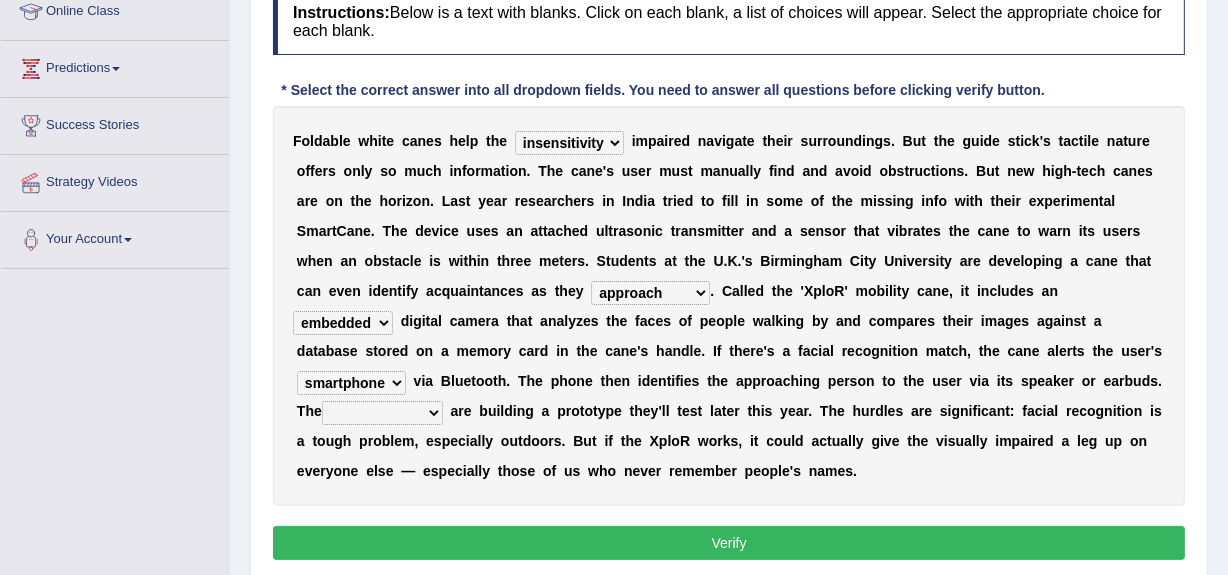 click on "waterborne alone smartphone postpone" at bounding box center [351, 383] 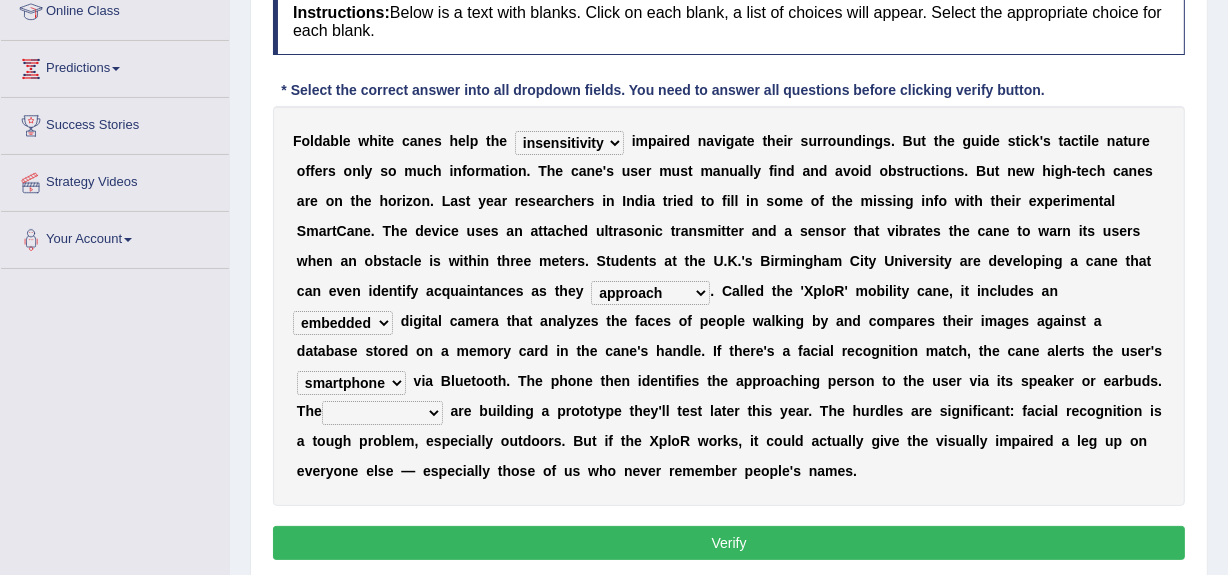 click on "jurisprudence bootless students jukebox" at bounding box center [382, 413] 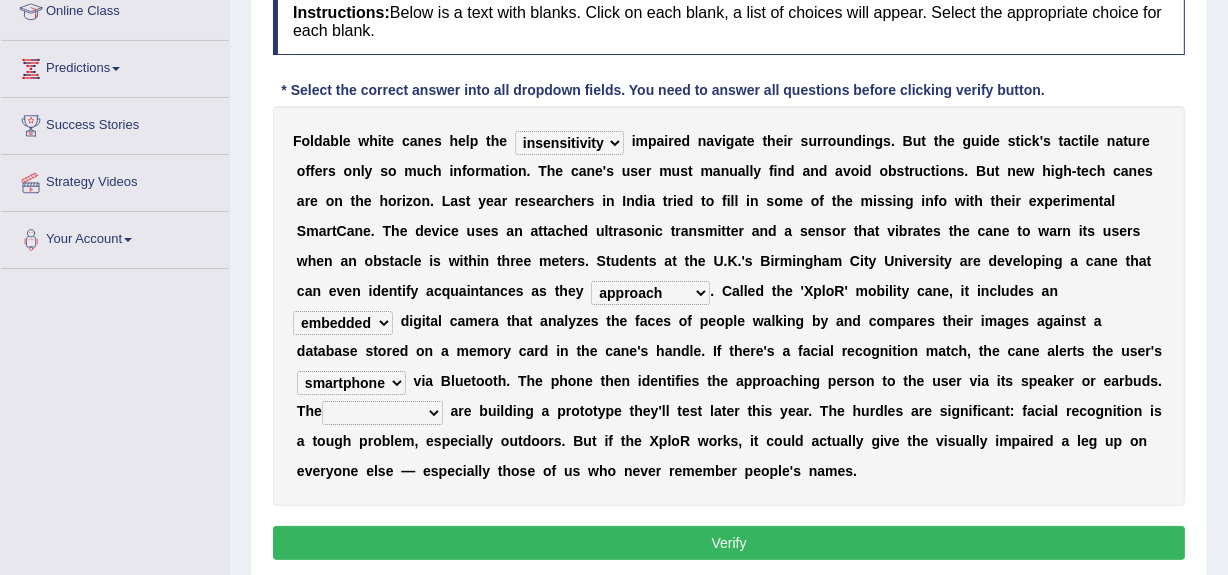 select on "students" 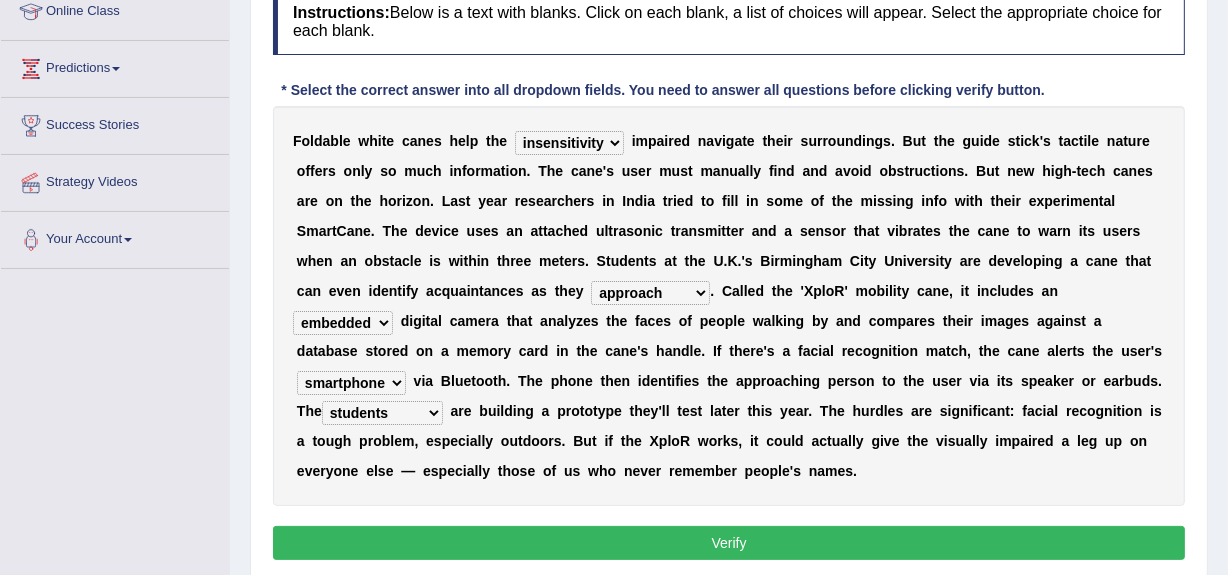 click on "jurisprudence bootless students jukebox" at bounding box center (382, 413) 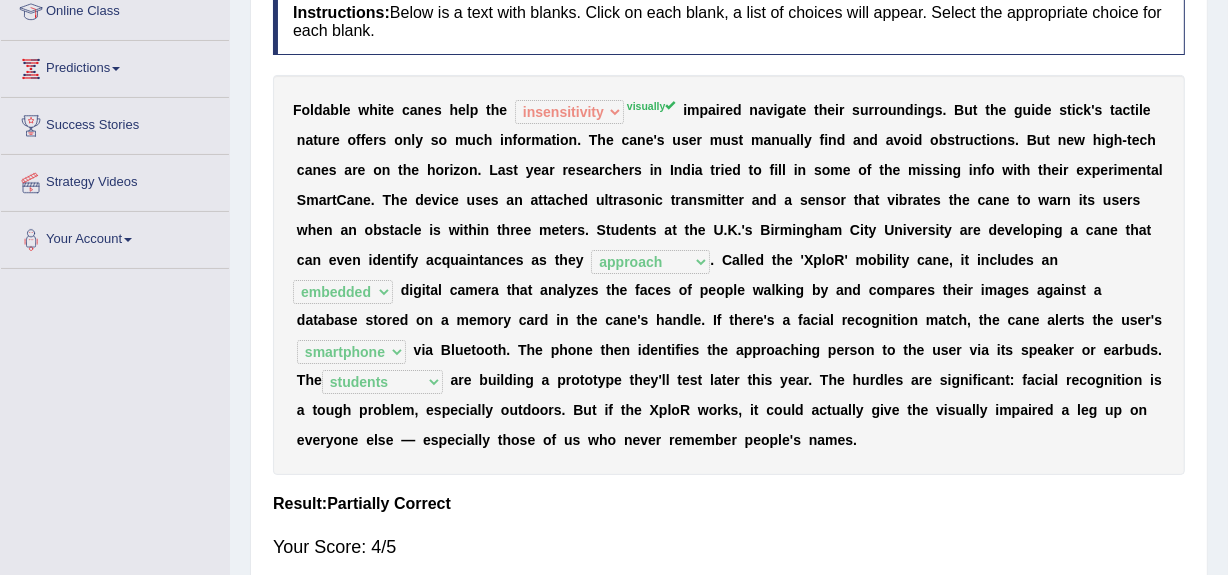 scroll, scrollTop: 0, scrollLeft: 0, axis: both 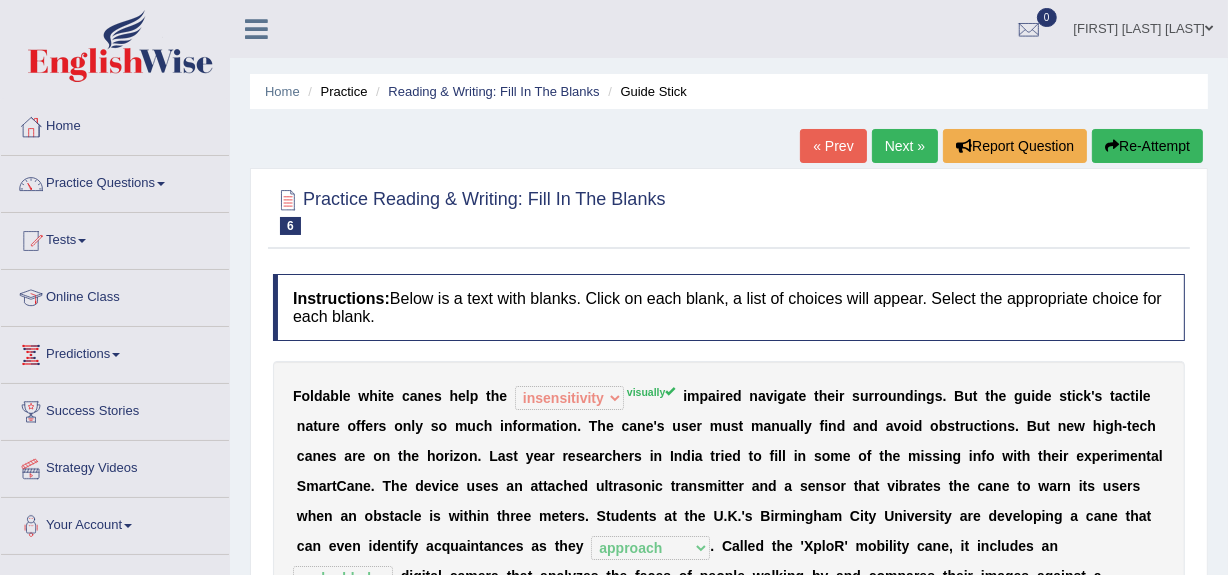 click on "Next »" at bounding box center [905, 146] 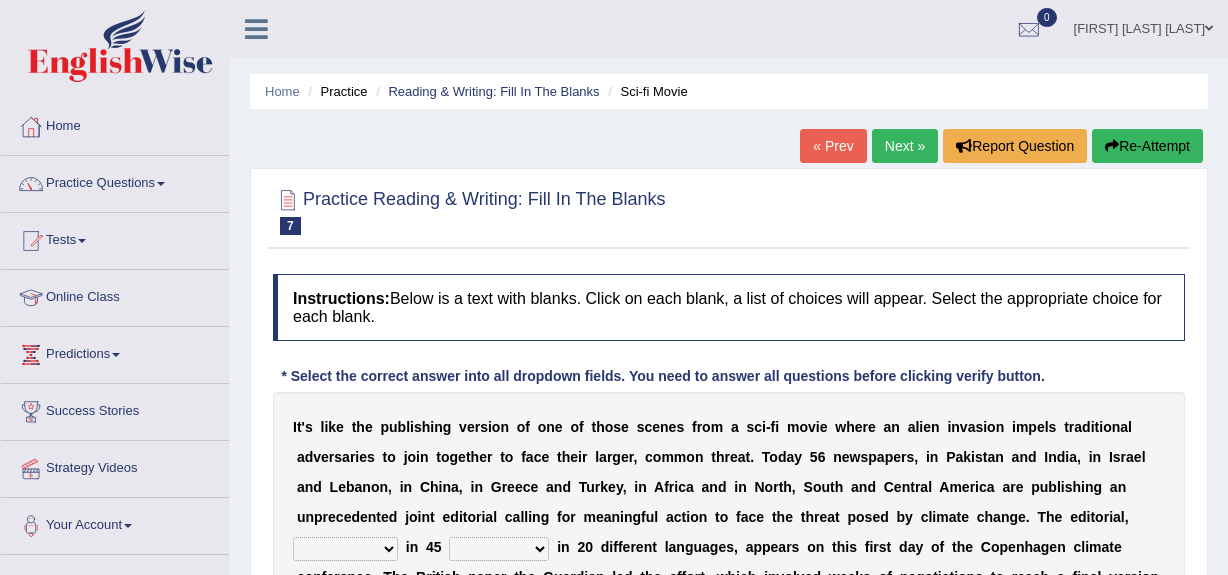 scroll, scrollTop: 323, scrollLeft: 0, axis: vertical 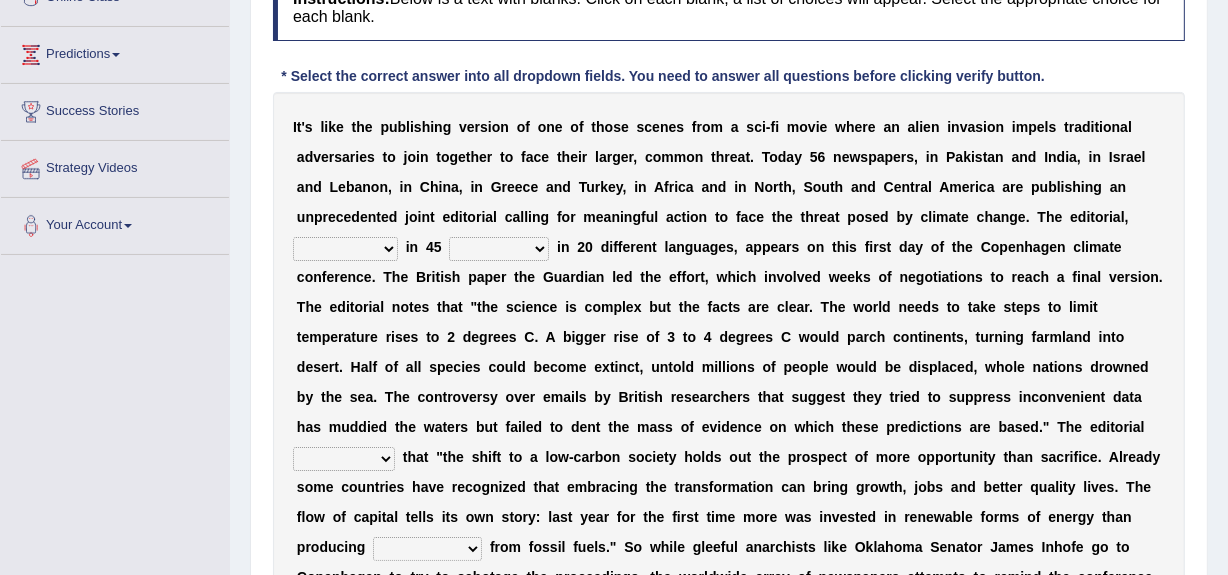 click on "published publicized burnished transmitted" at bounding box center (345, 249) 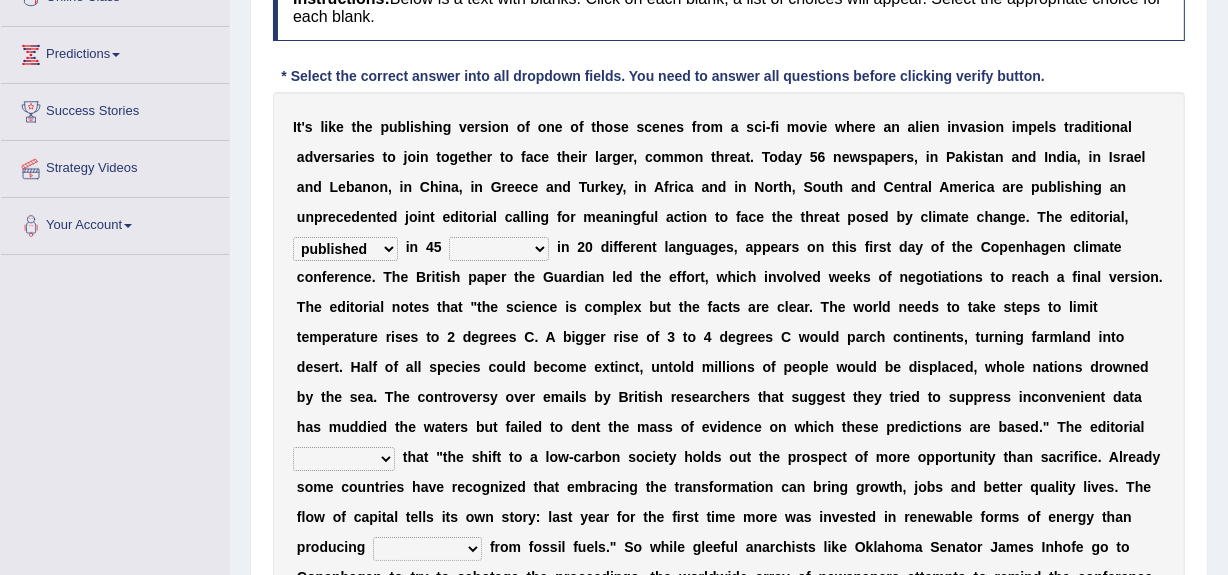 click on "published publicized burnished transmitted" at bounding box center (345, 249) 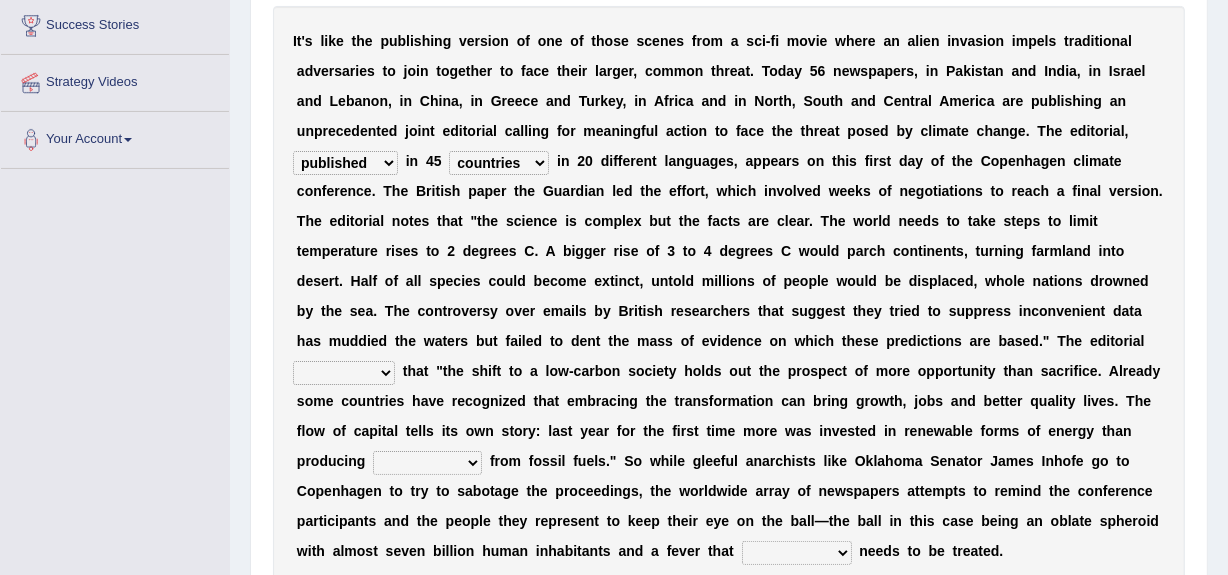 scroll, scrollTop: 399, scrollLeft: 0, axis: vertical 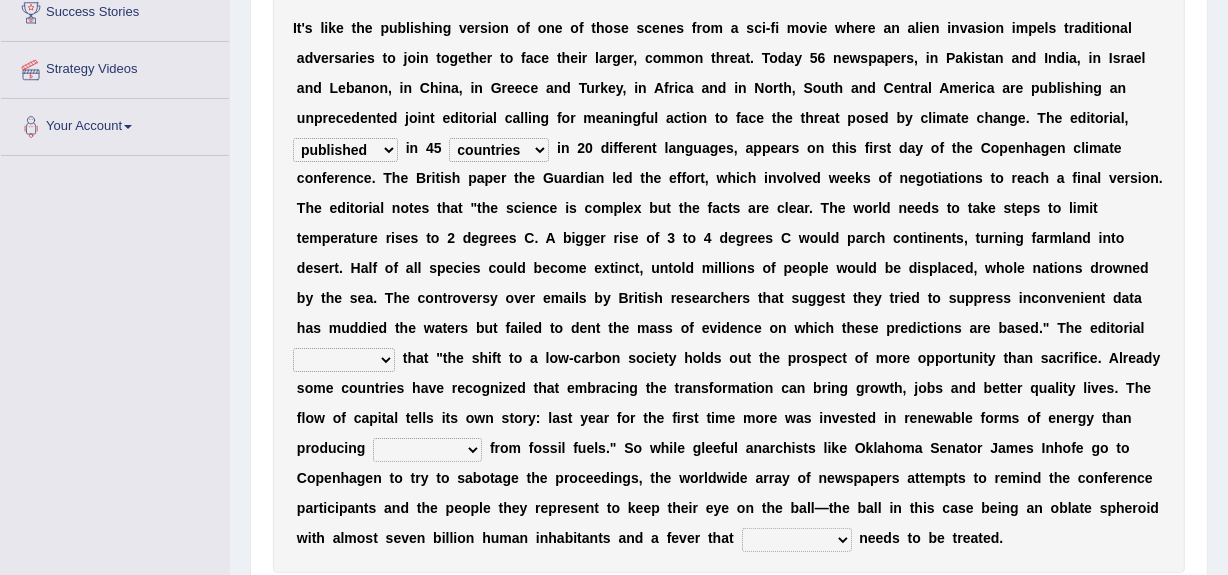 click on "modified protested recognized declined" at bounding box center (344, 360) 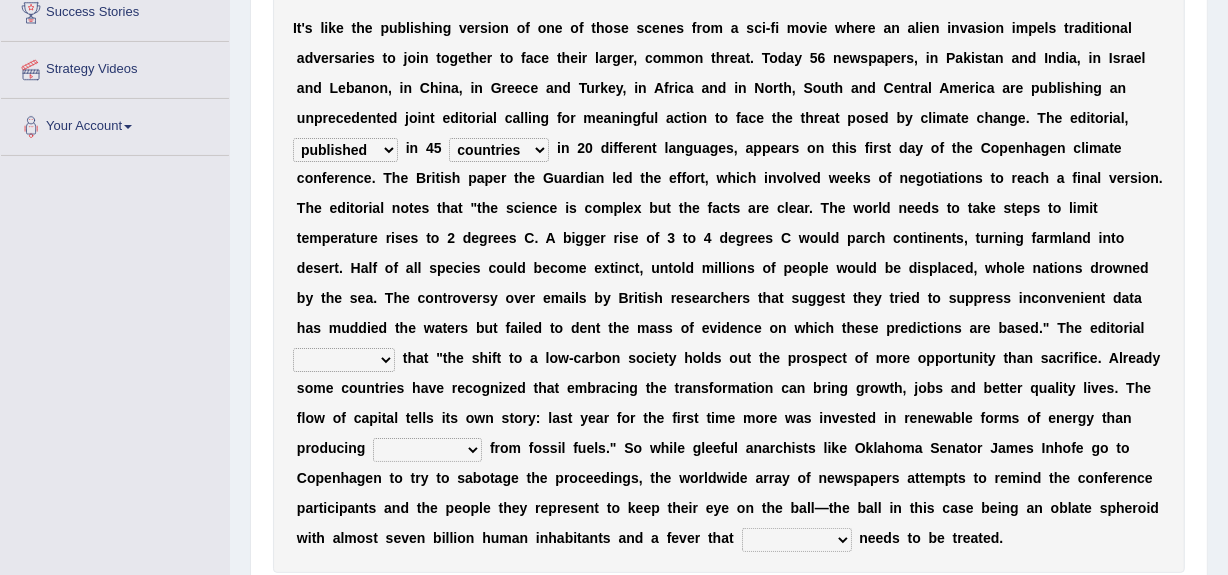 select on "protested" 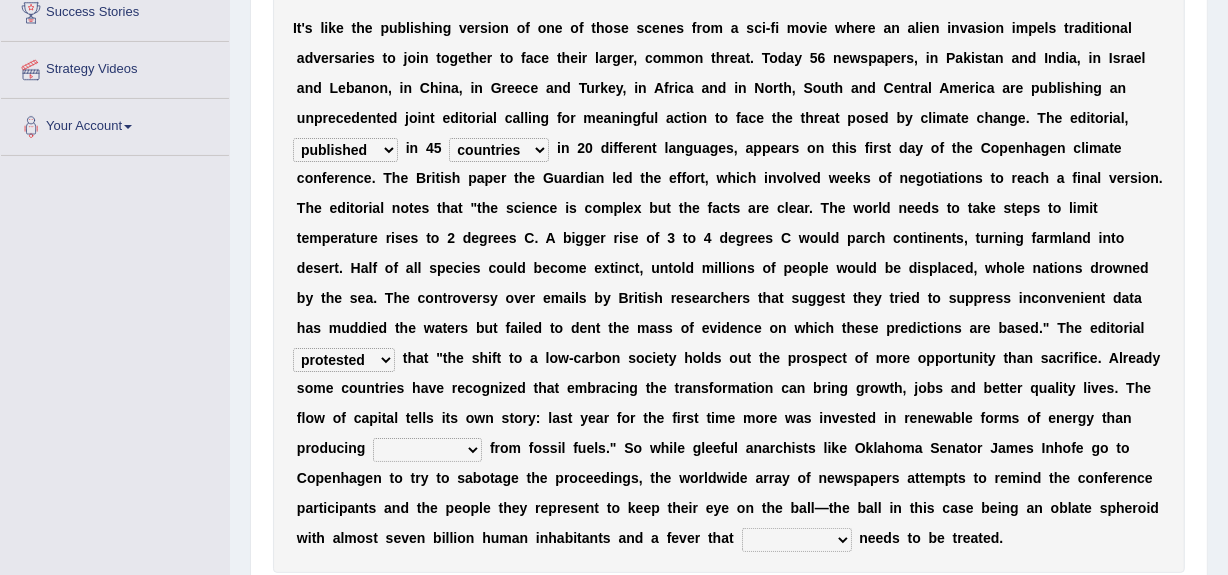 click on "modified protested recognized declined" at bounding box center (344, 360) 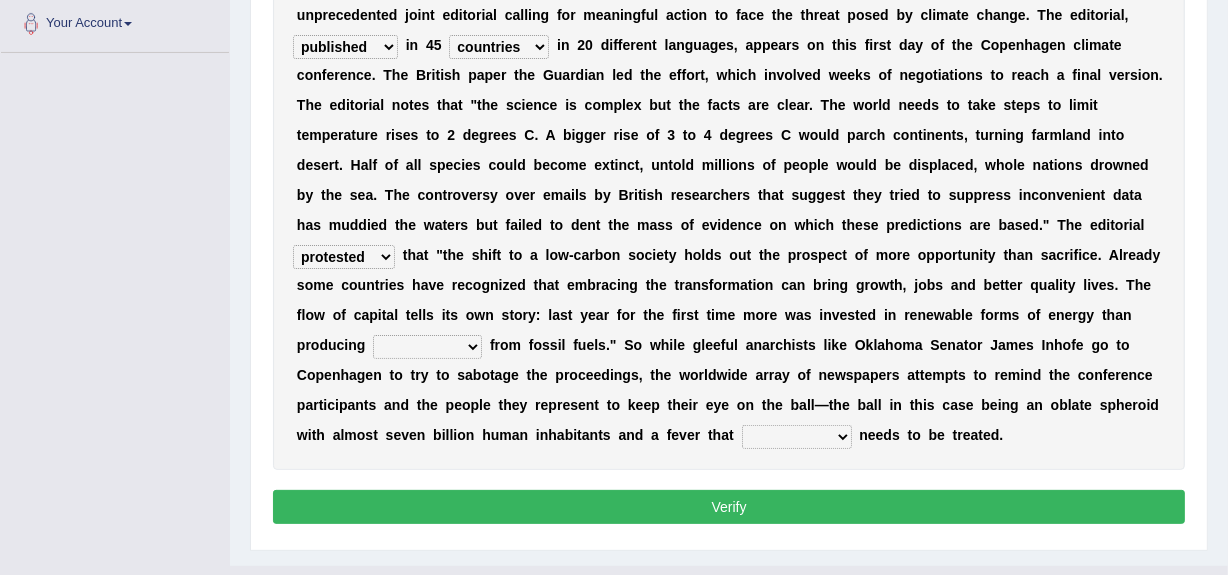 scroll, scrollTop: 509, scrollLeft: 0, axis: vertical 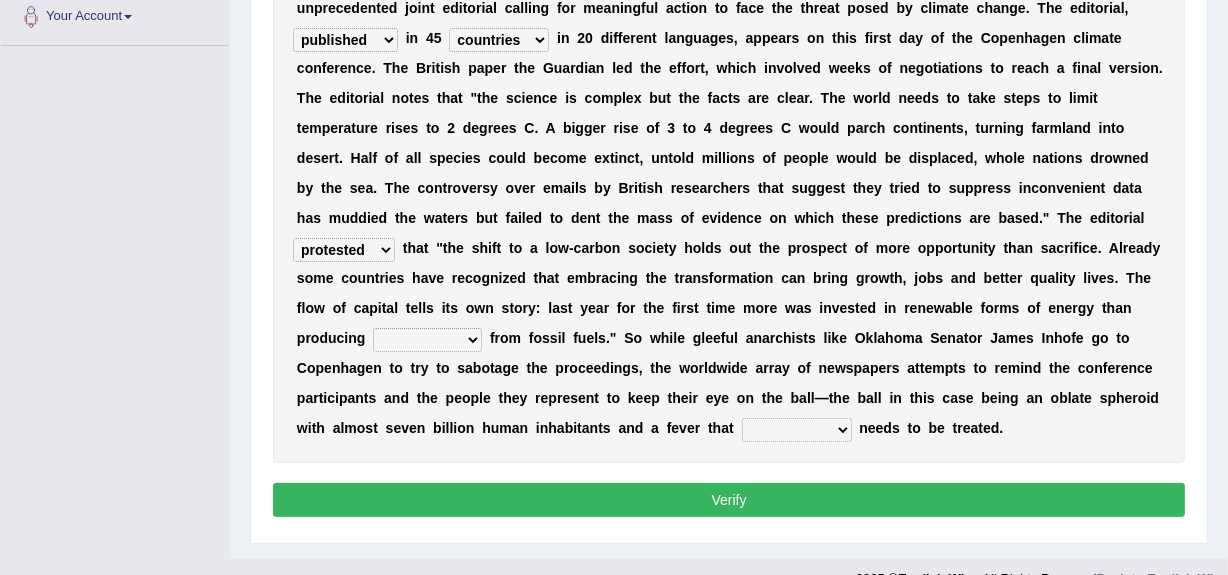 click on "electricity indivisibility negativity significance" at bounding box center [427, 340] 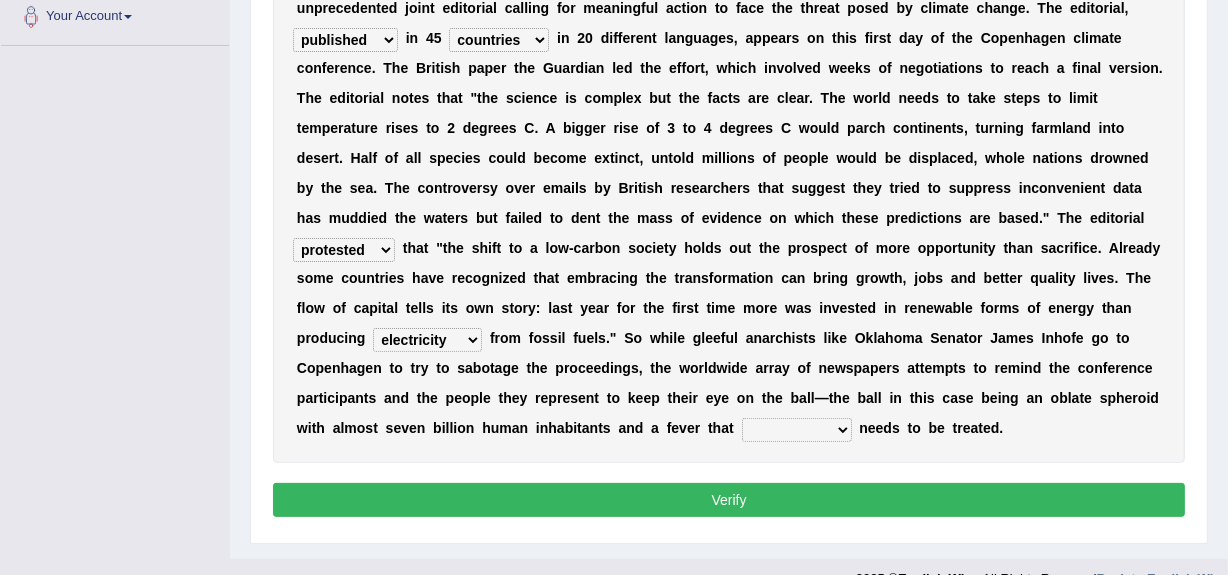 click on "electricity indivisibility negativity significance" at bounding box center (427, 340) 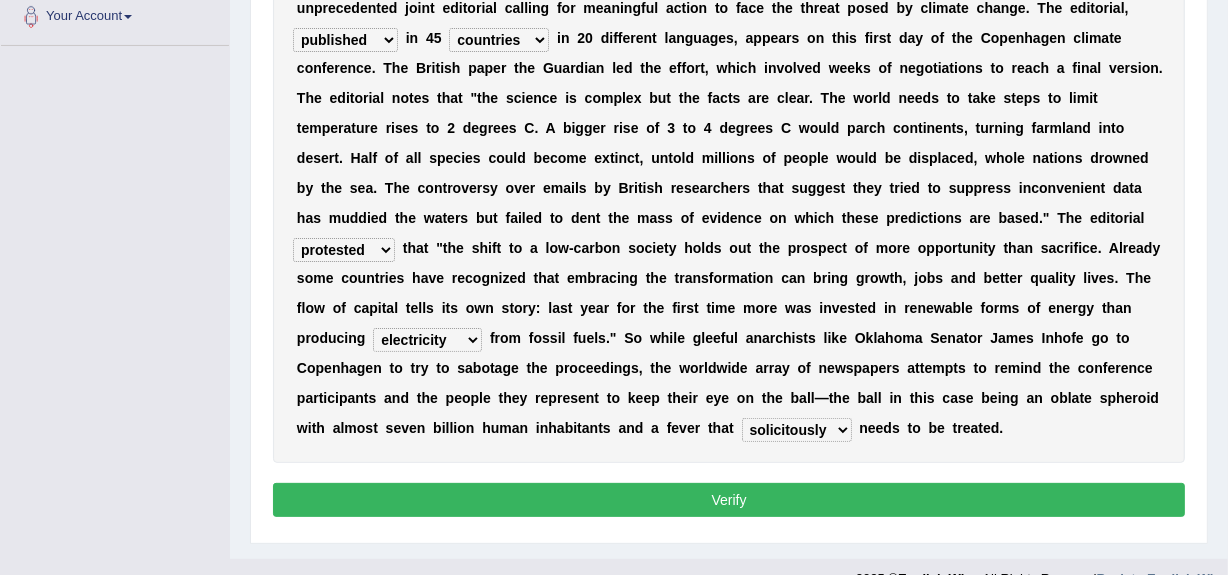 click on "solicitously desperately ephemerally peripherally" at bounding box center (797, 430) 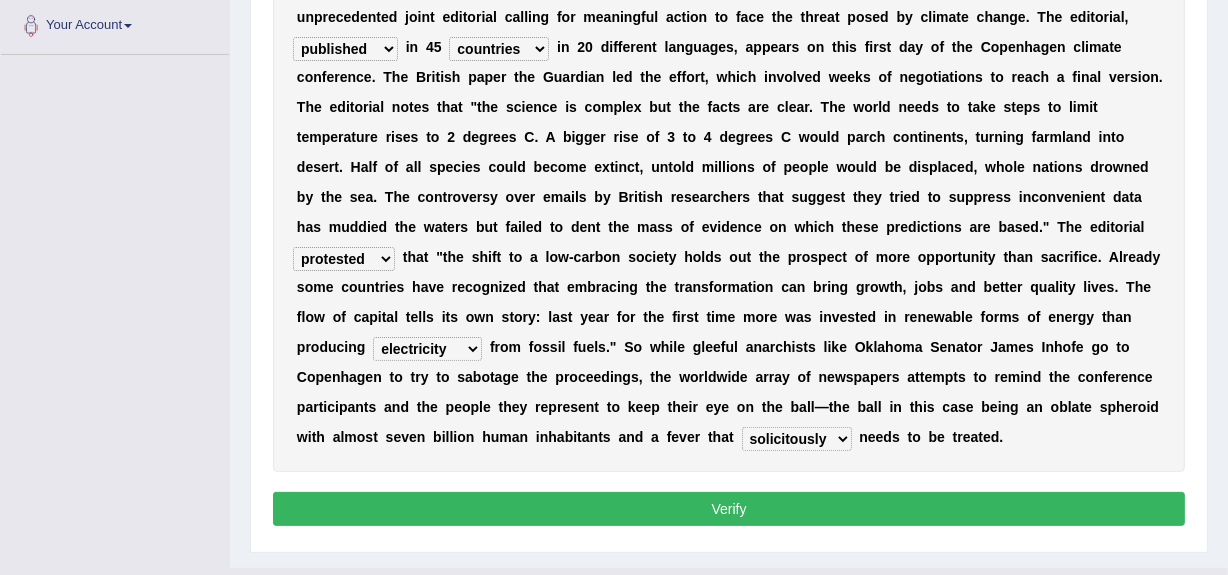 scroll, scrollTop: 499, scrollLeft: 0, axis: vertical 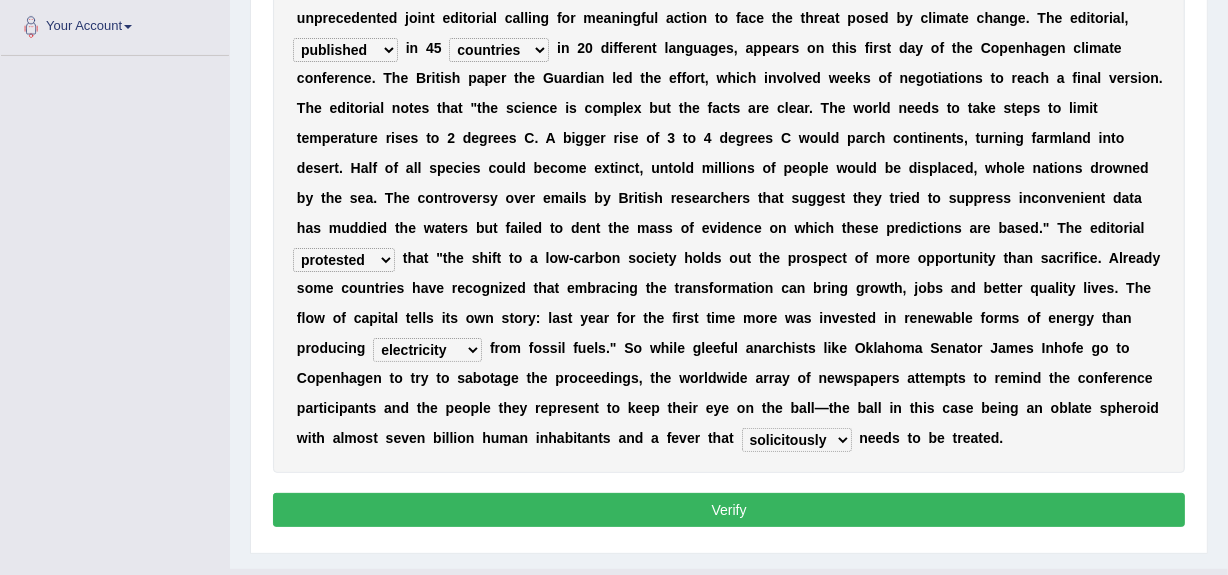 click on "Verify" at bounding box center [729, 510] 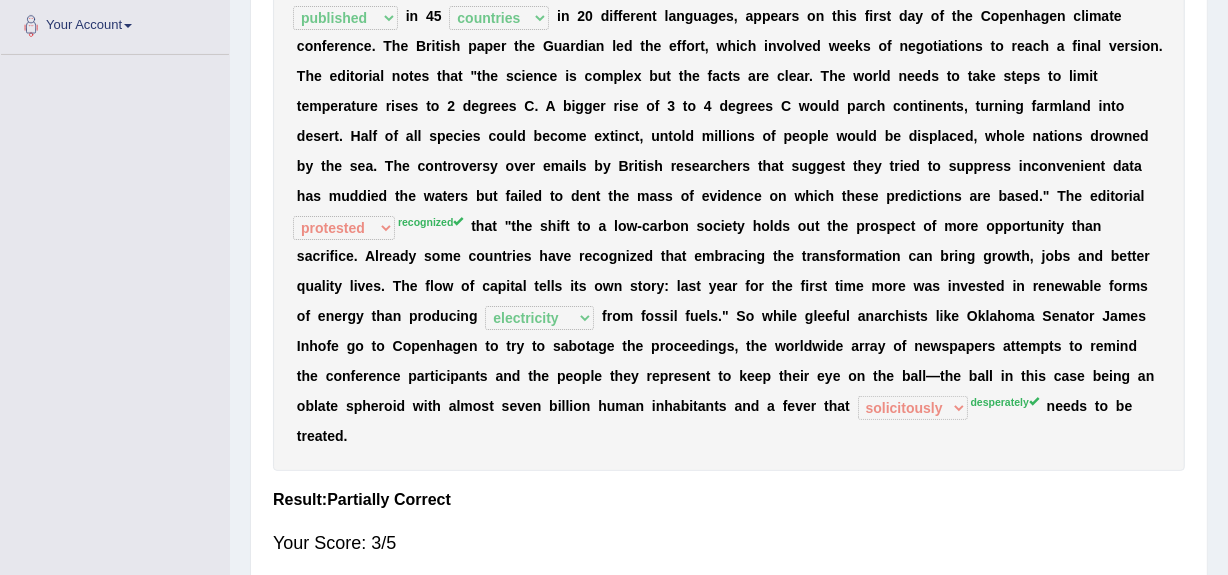 scroll, scrollTop: 0, scrollLeft: 0, axis: both 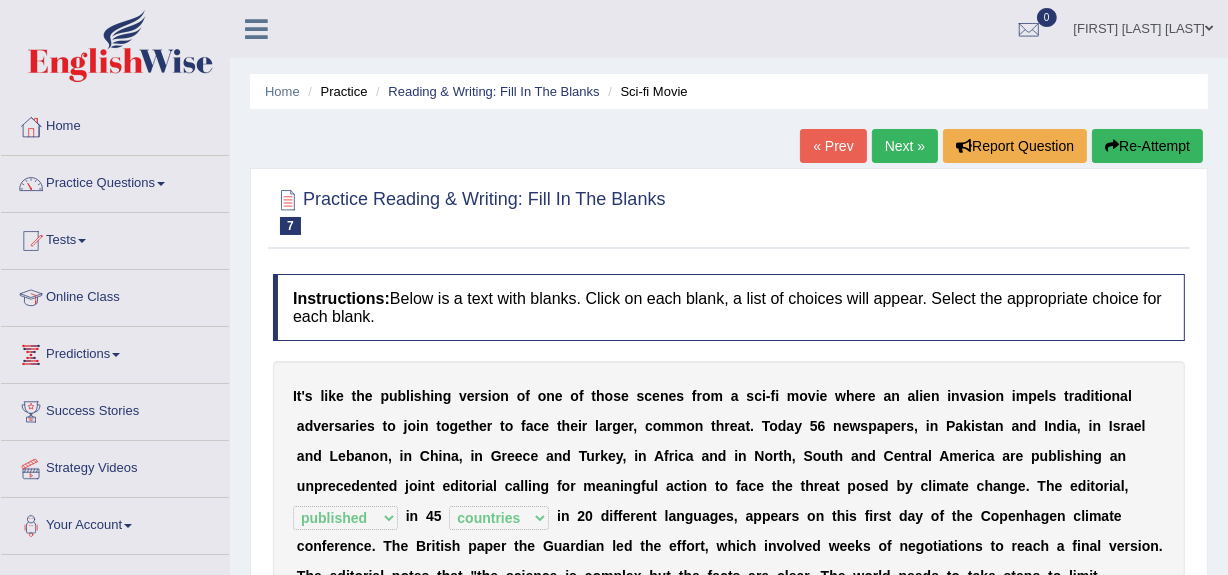 click on "[FIRST] [LAST] [LAST]" at bounding box center (1143, 26) 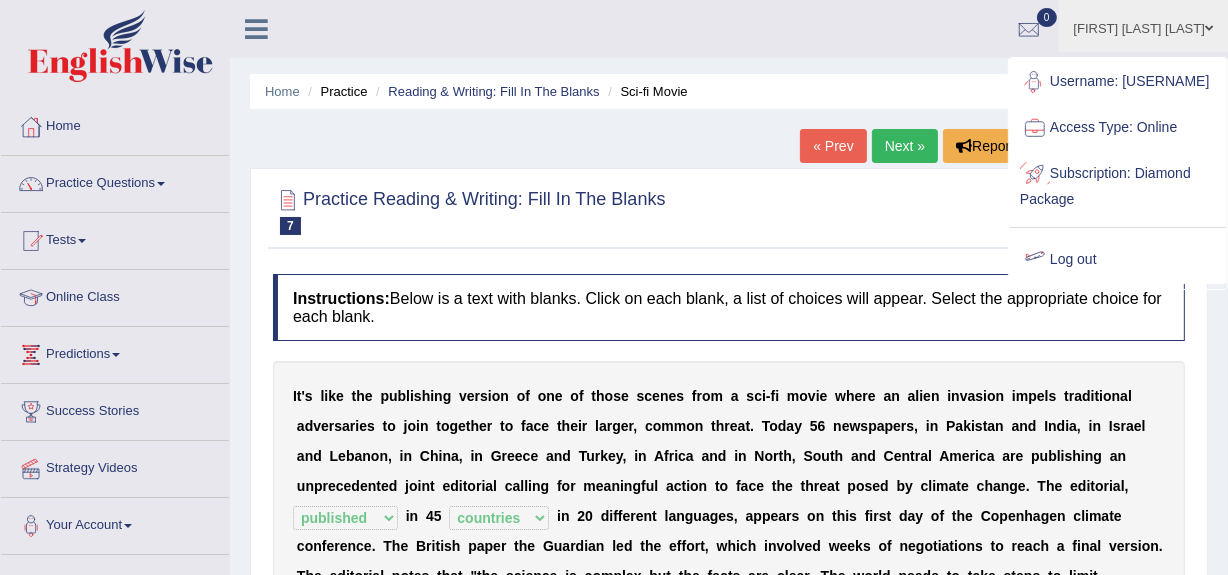 click on "Log out" at bounding box center [1118, 260] 